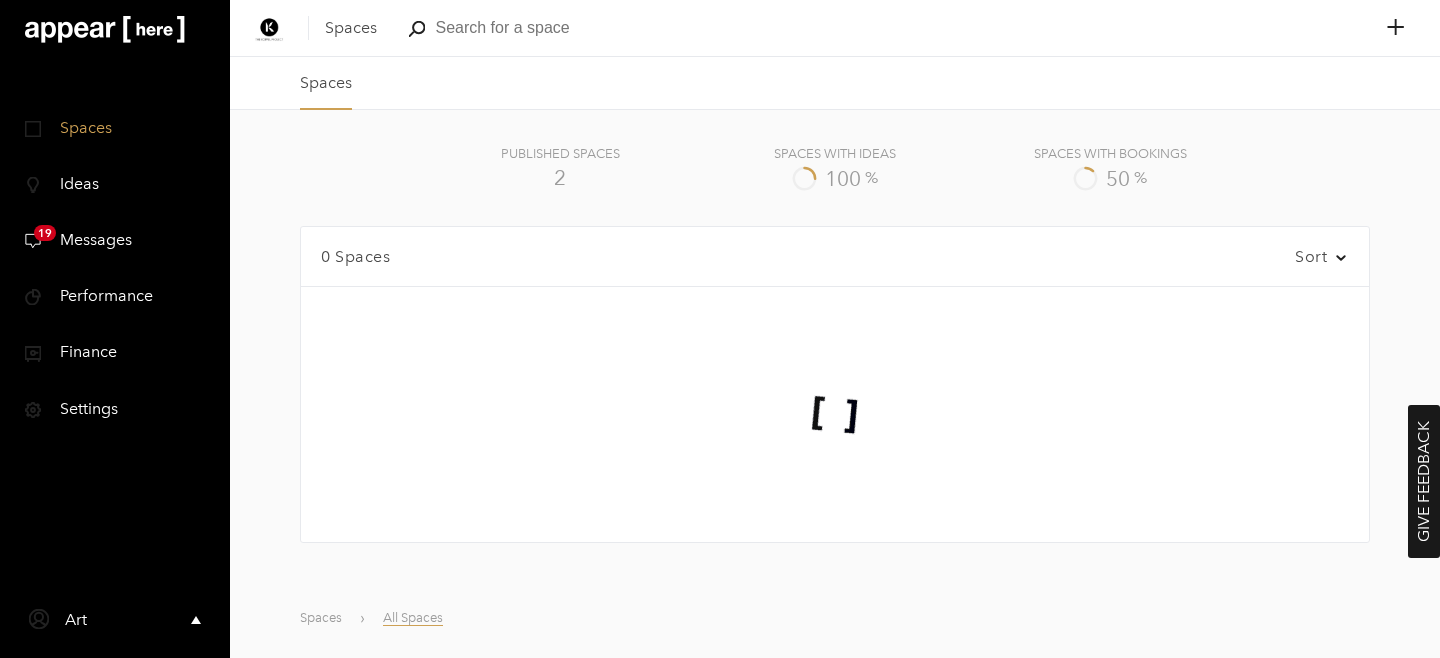 scroll, scrollTop: 0, scrollLeft: 0, axis: both 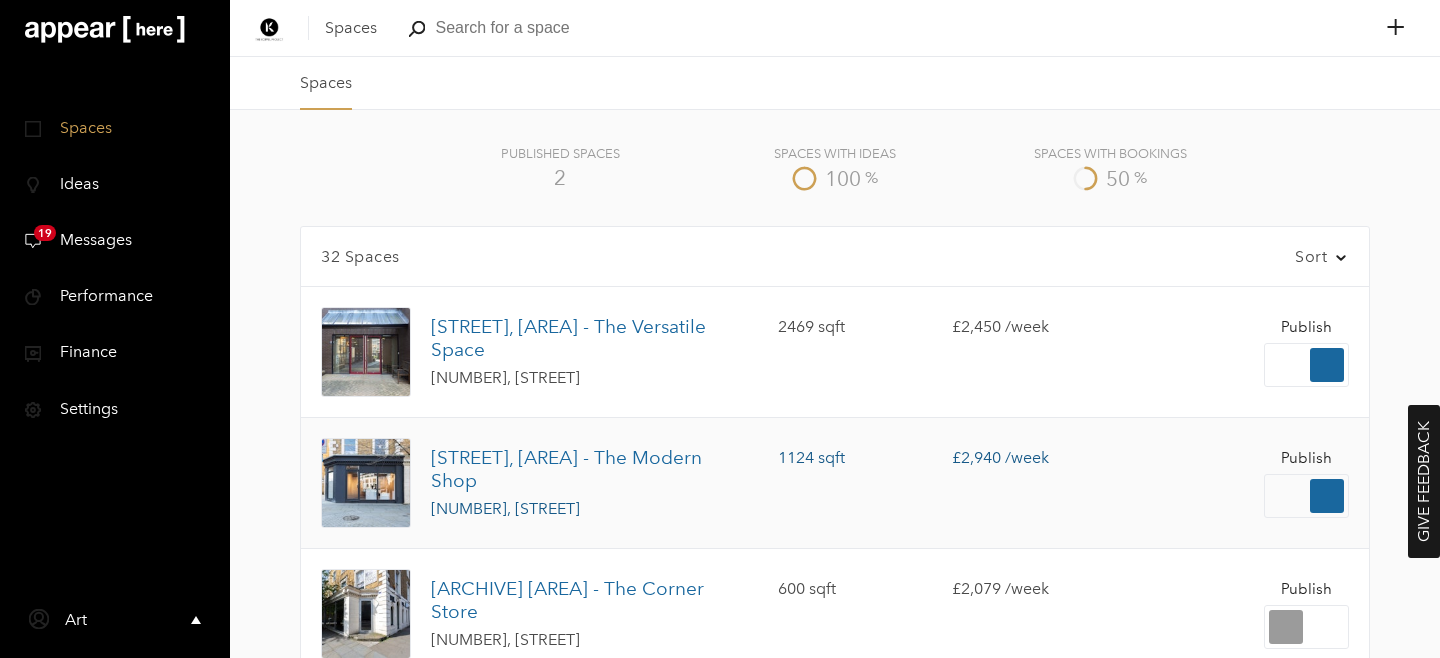 click on "[NUMBER], [STREET], [CITY] - [BRAND]" at bounding box center [589, 471] 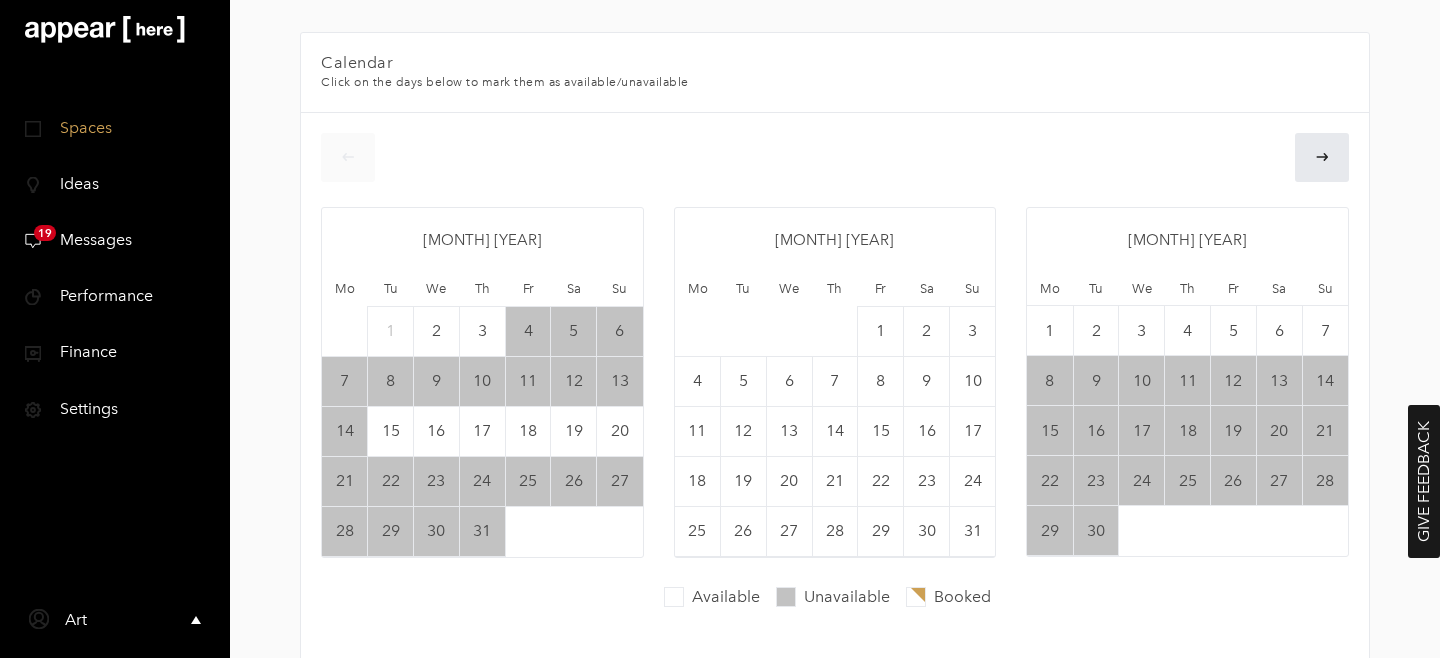 scroll, scrollTop: 646, scrollLeft: 0, axis: vertical 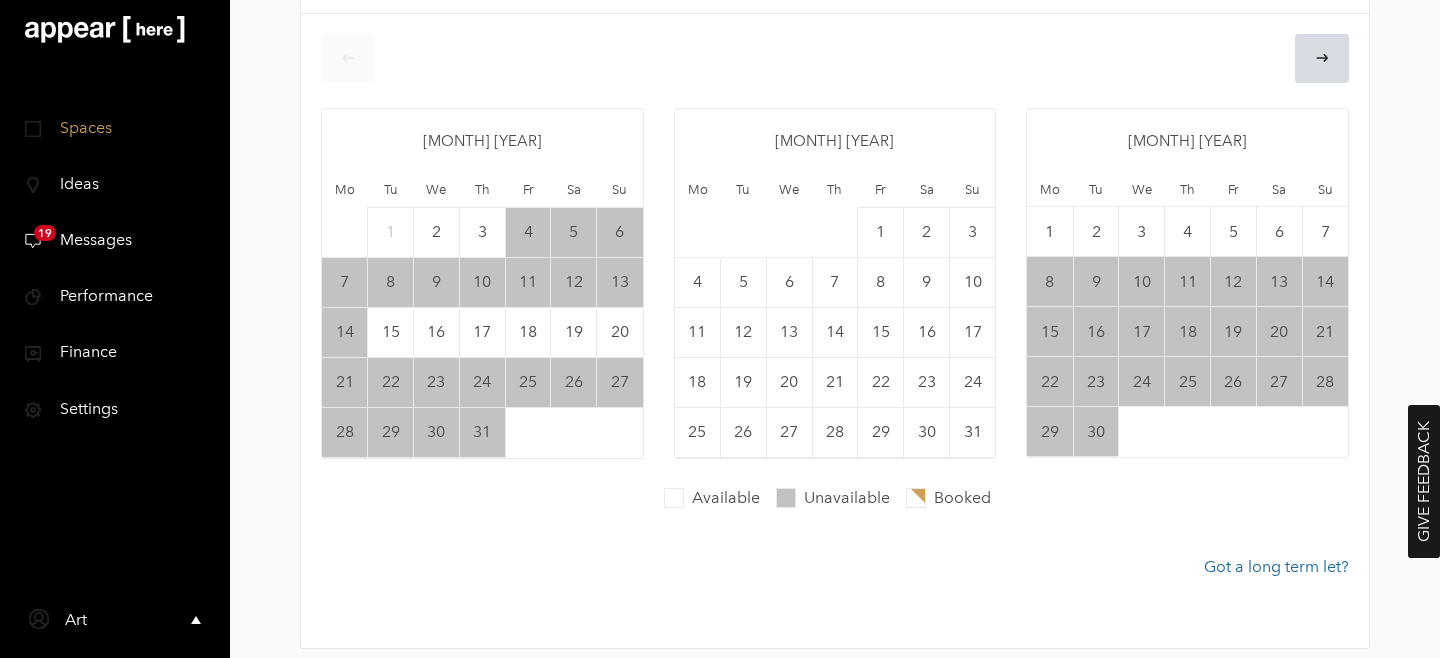 click at bounding box center [1322, 58] 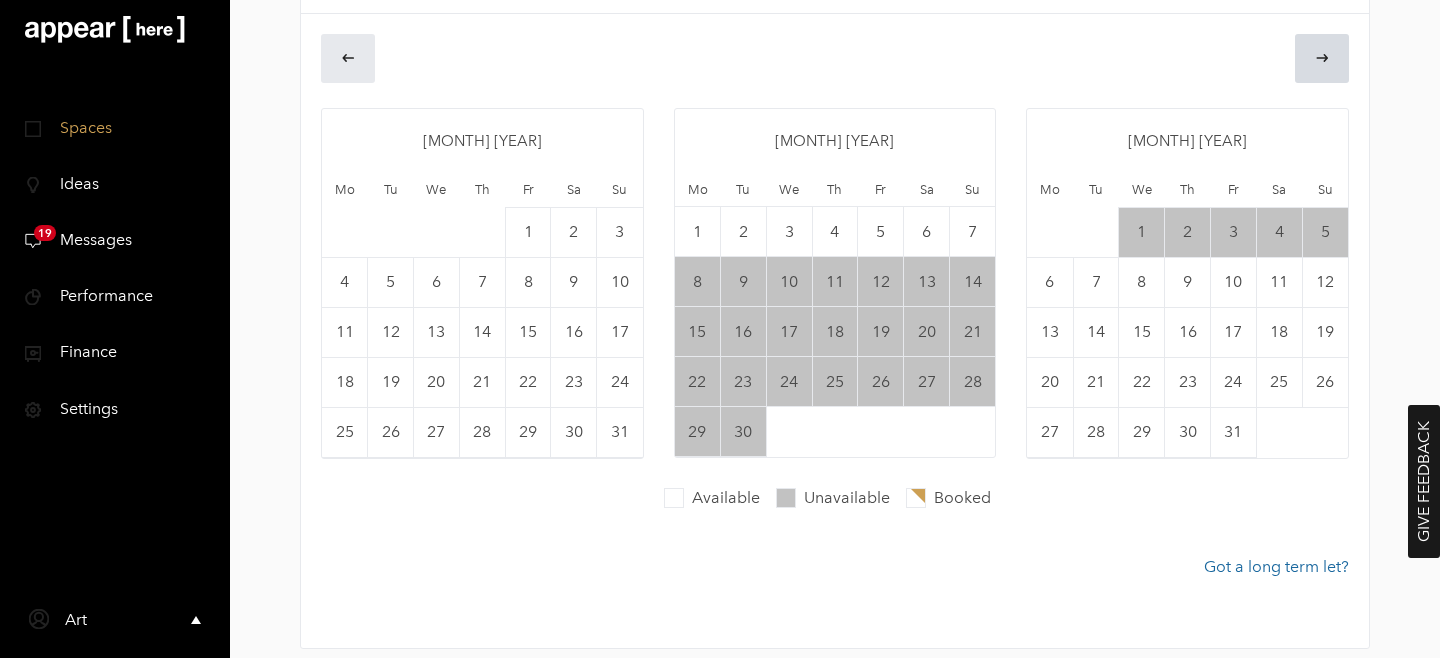 click at bounding box center (1322, 58) 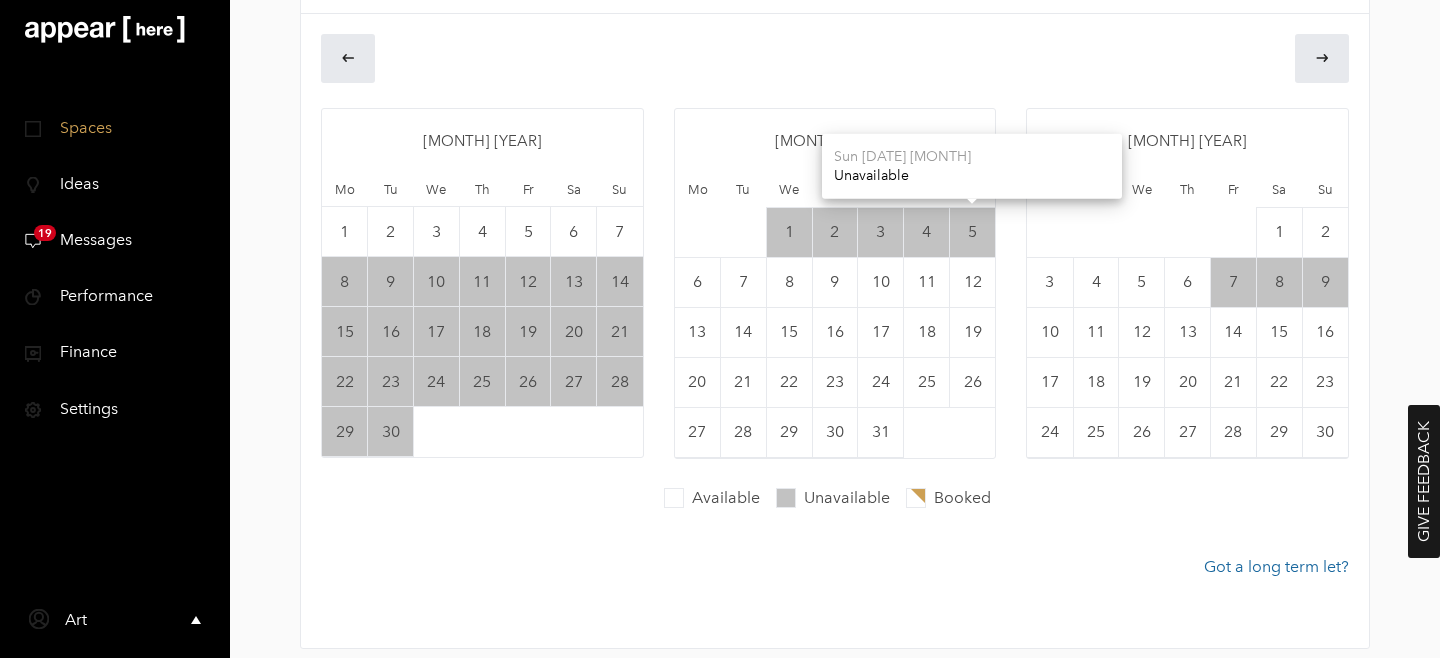 click on "5" at bounding box center [972, 232] 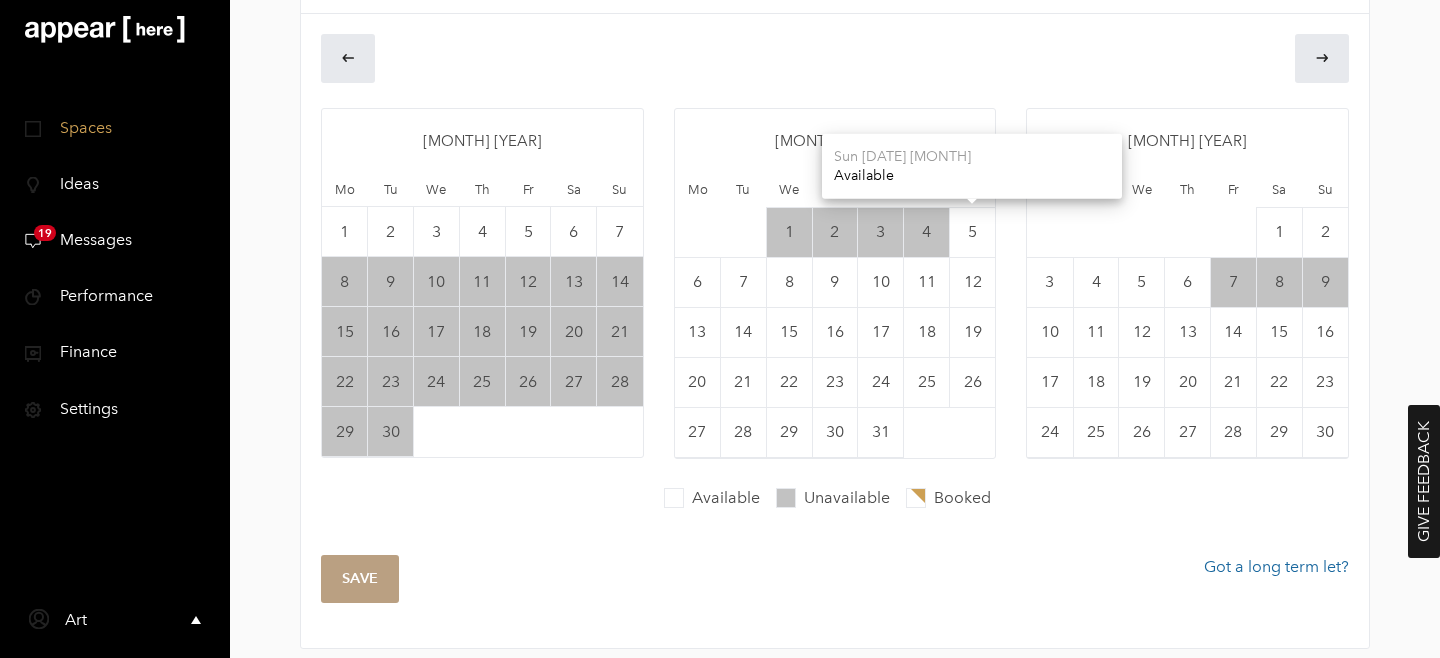 click on "4" at bounding box center (927, 232) 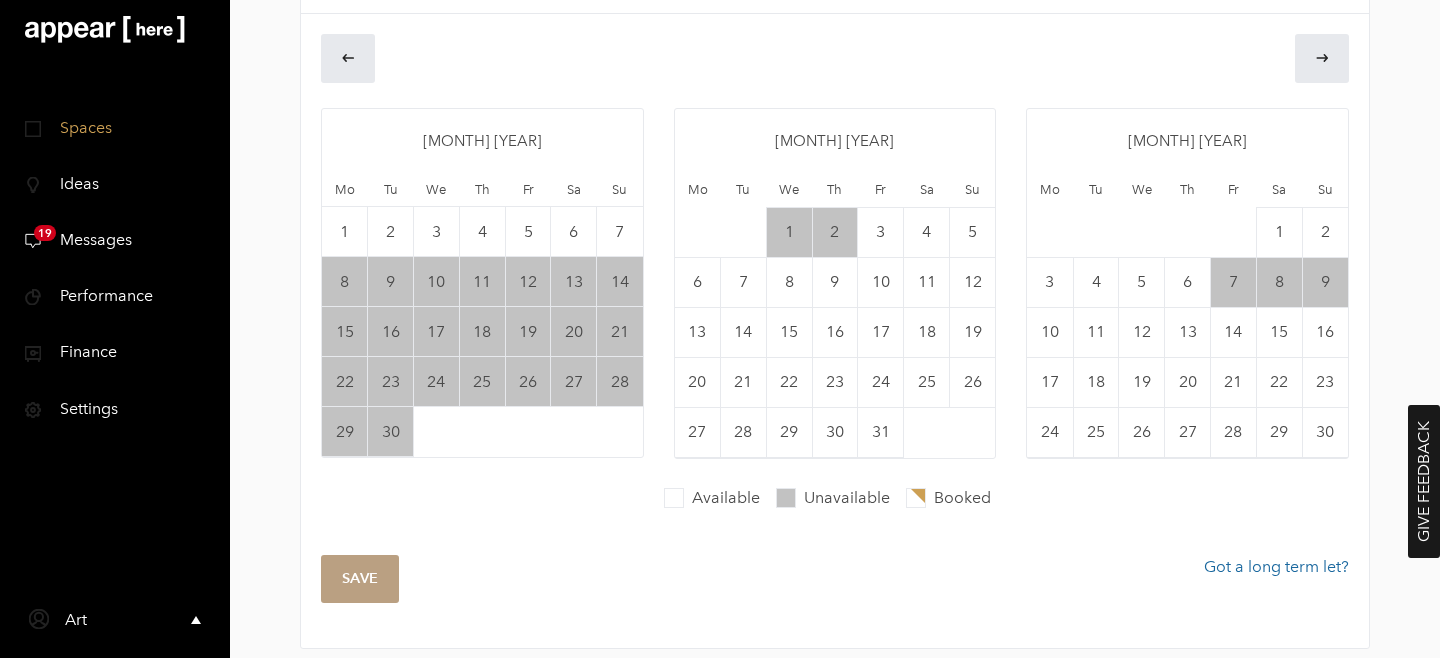 click on "3" at bounding box center [881, 232] 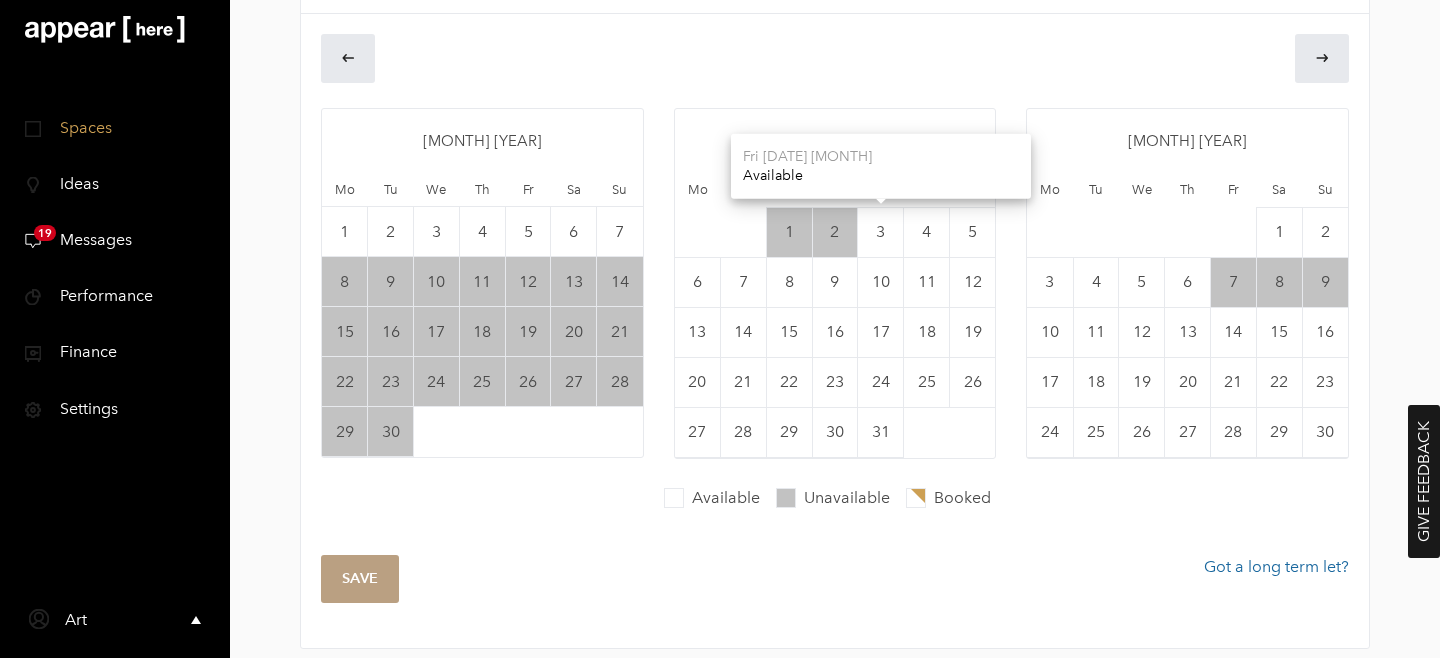 click on "2" at bounding box center (835, 232) 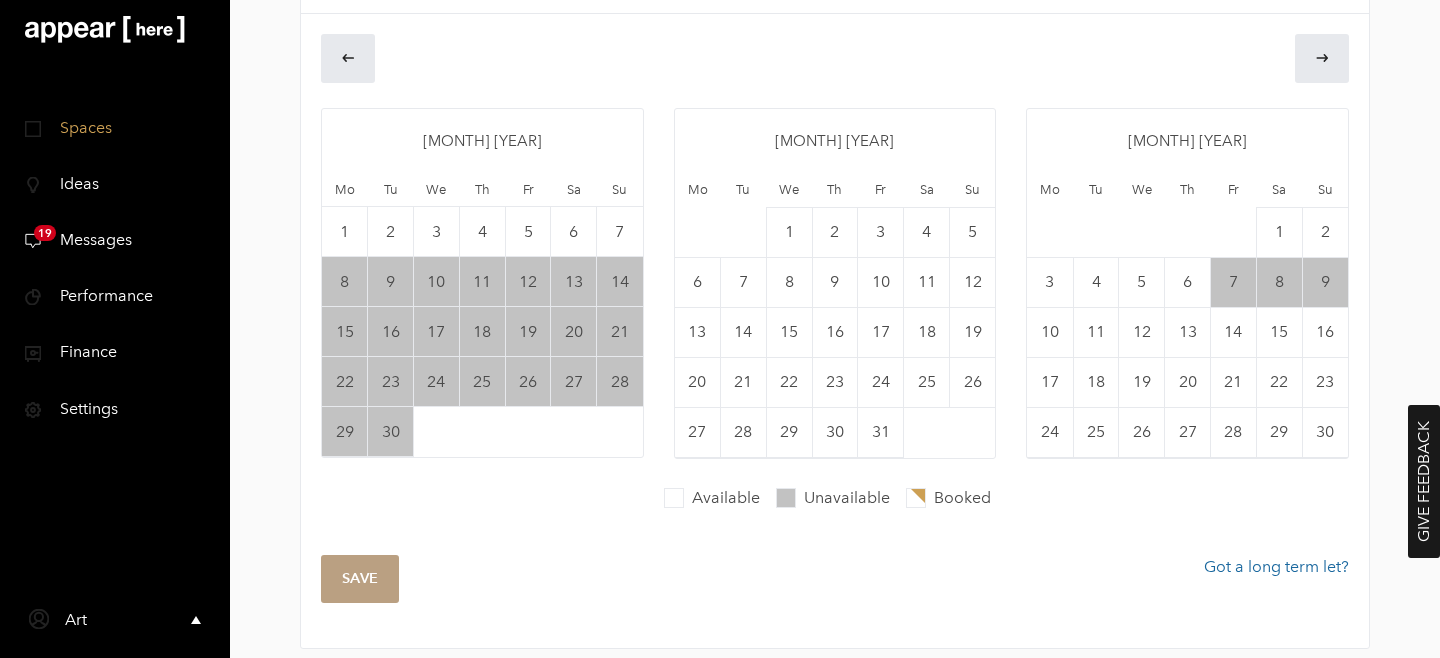 click on "1" at bounding box center [789, 232] 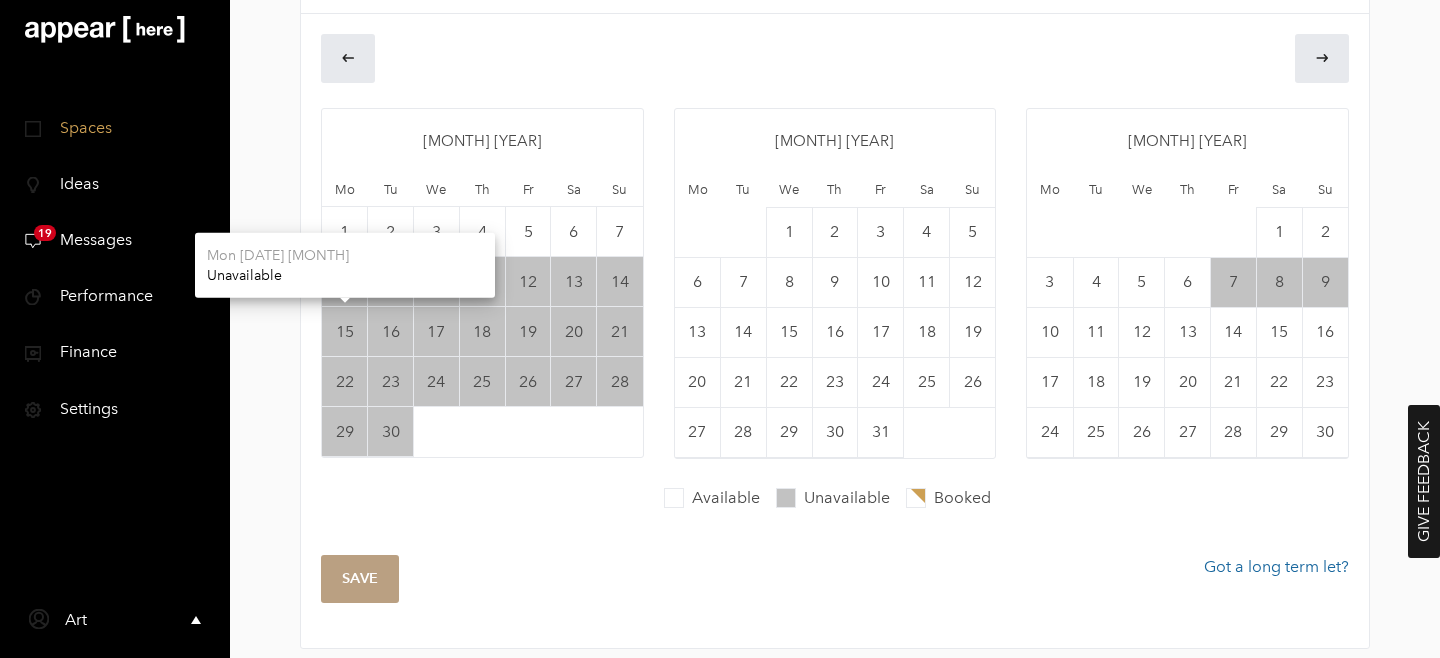 click on "15" at bounding box center [345, 282] 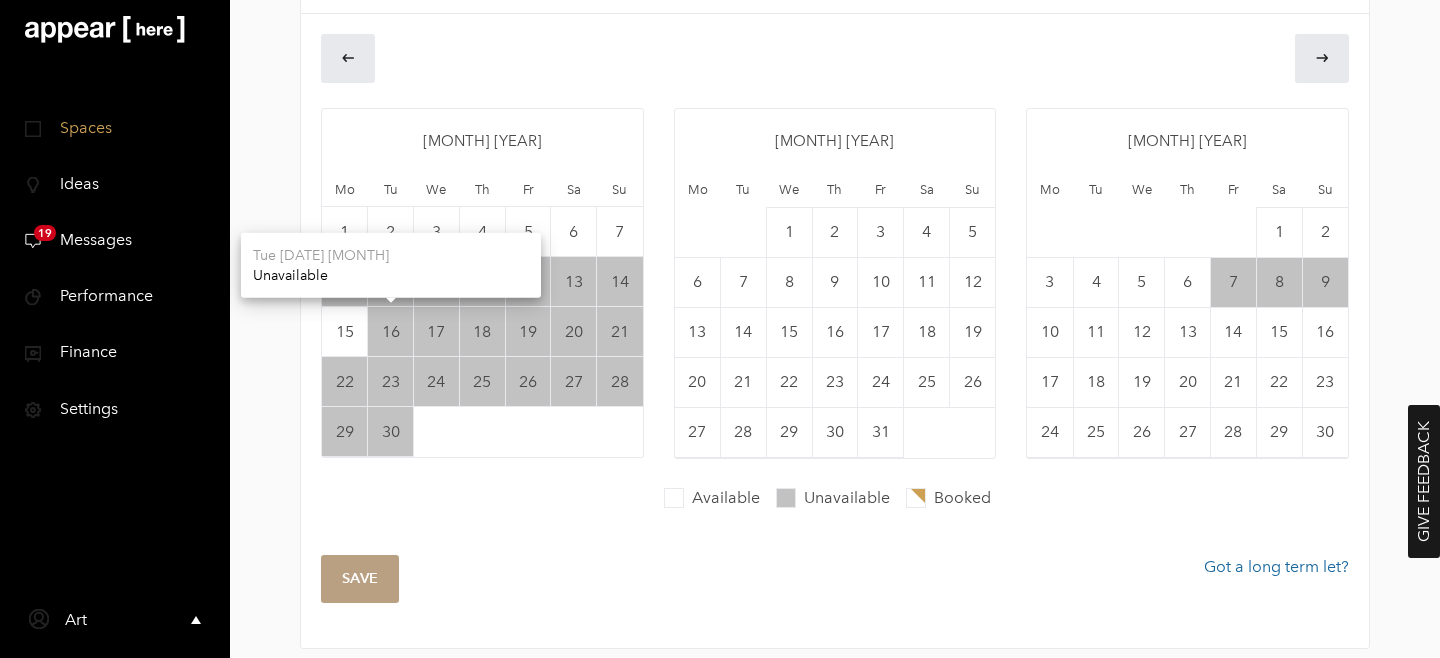 click on "16" at bounding box center [391, 282] 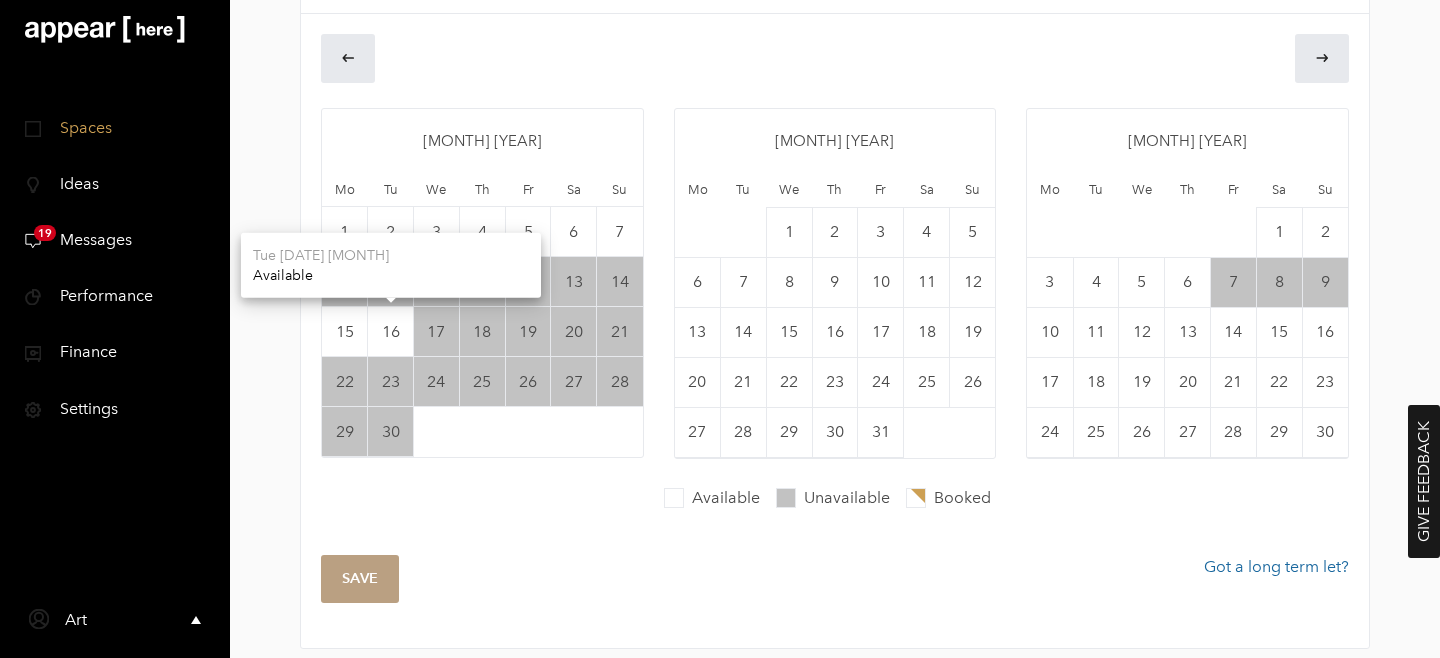 click on "17" at bounding box center [437, 282] 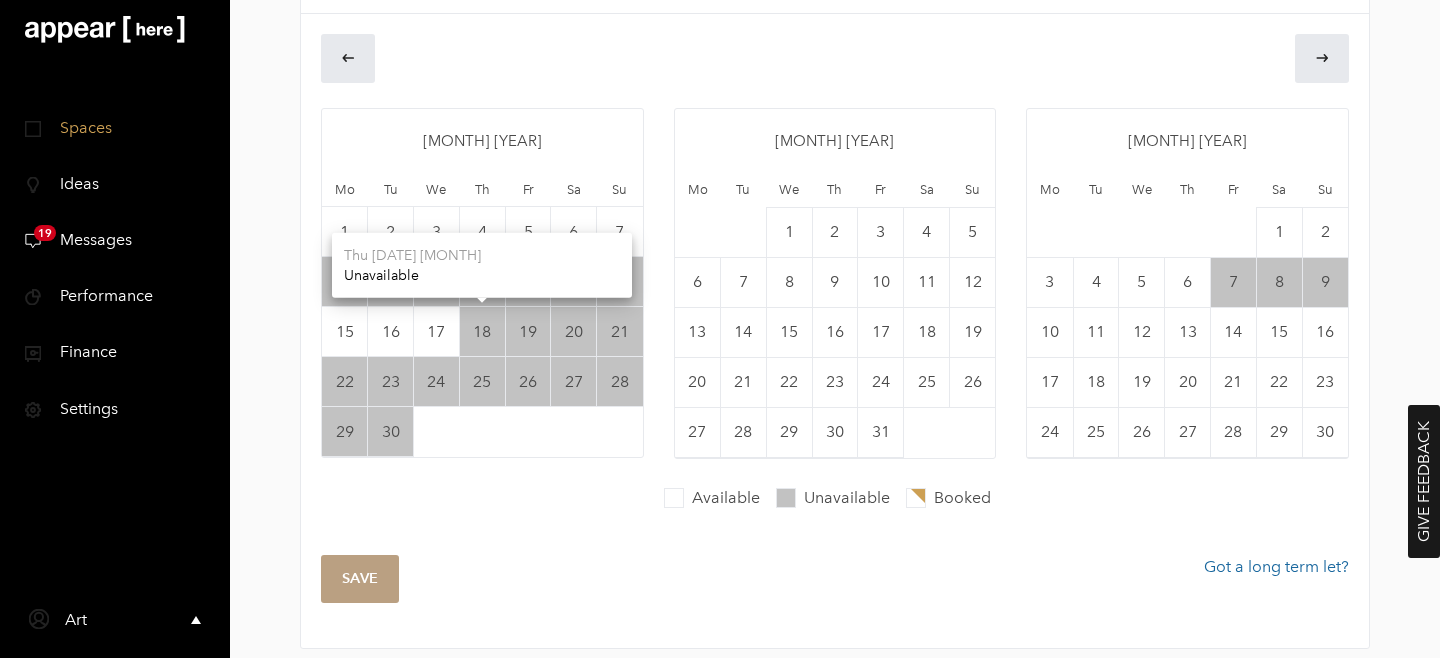 click on "18" at bounding box center [482, 282] 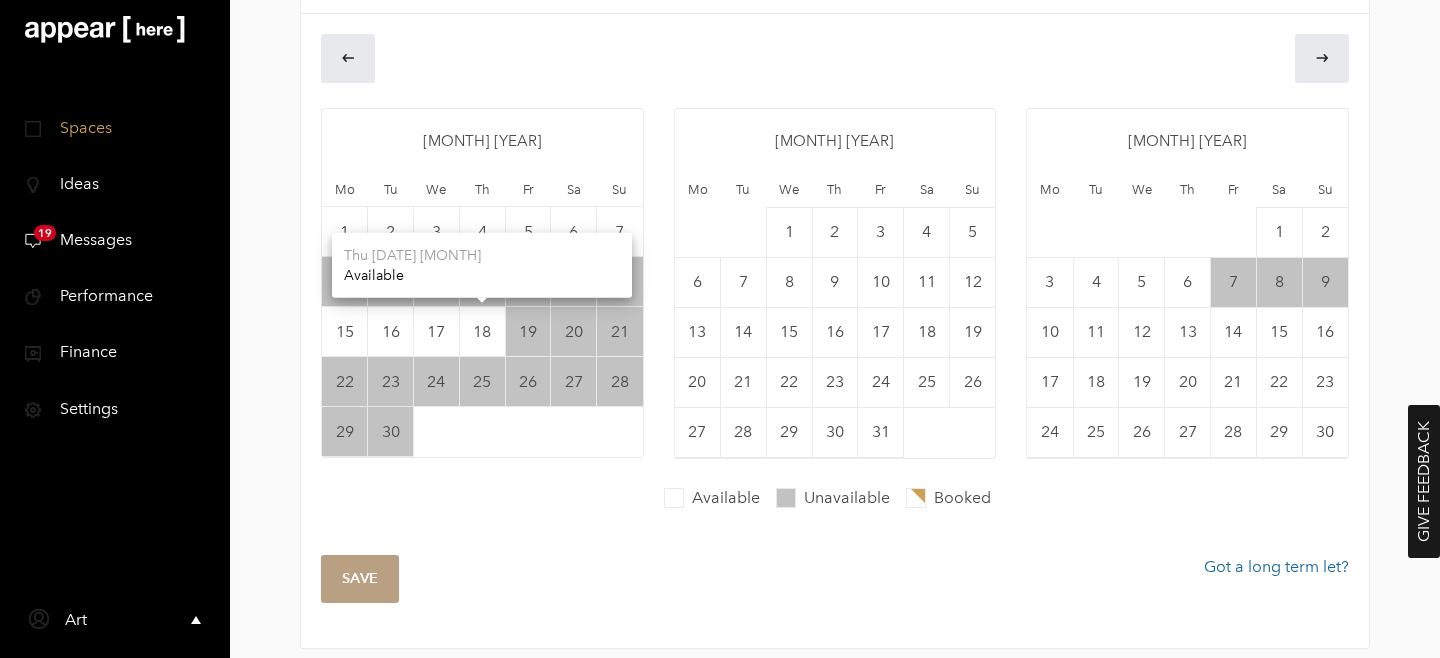 click on "19" at bounding box center (528, 282) 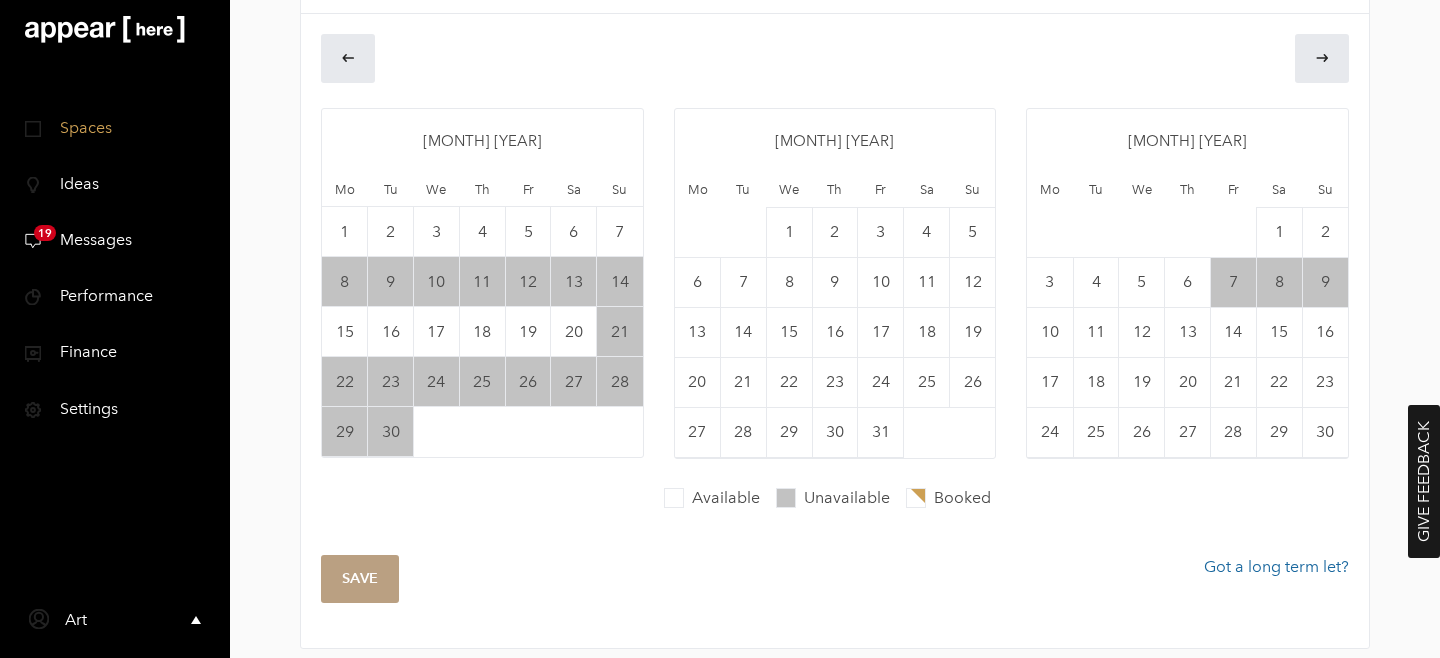 click on "20" at bounding box center [574, 332] 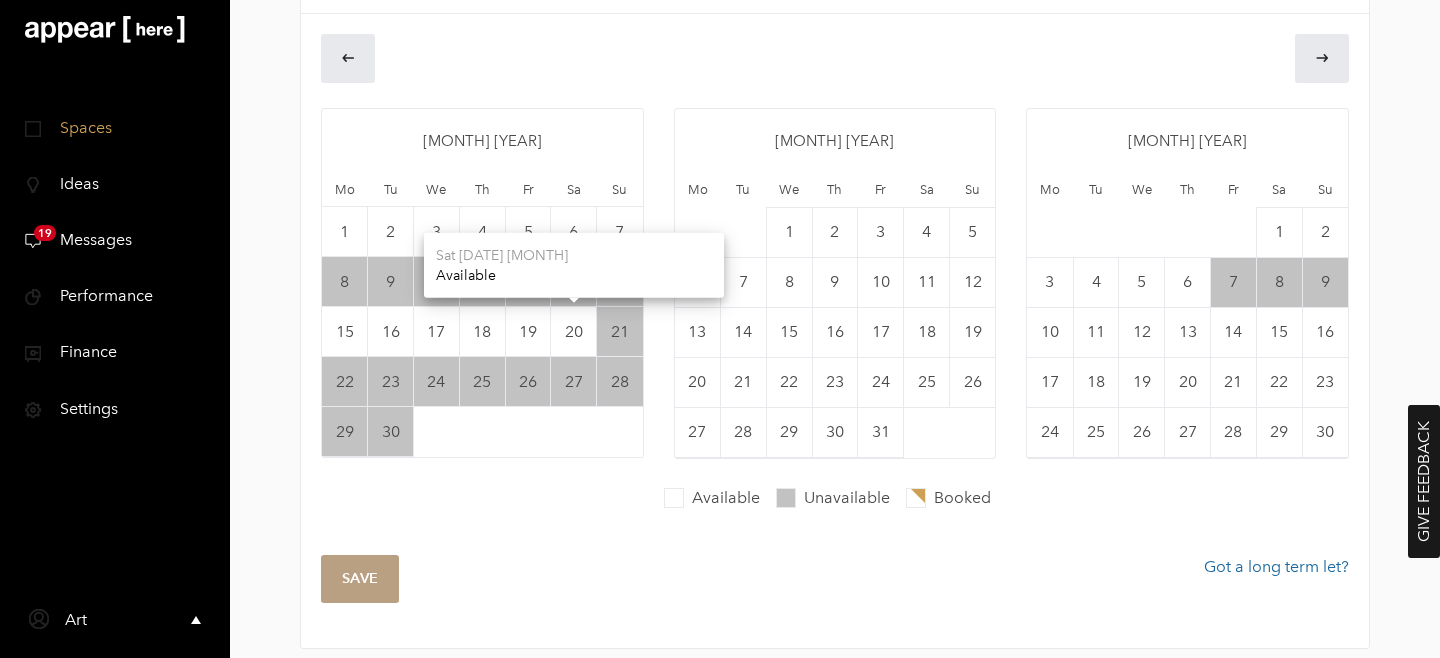 click on "21" at bounding box center [620, 282] 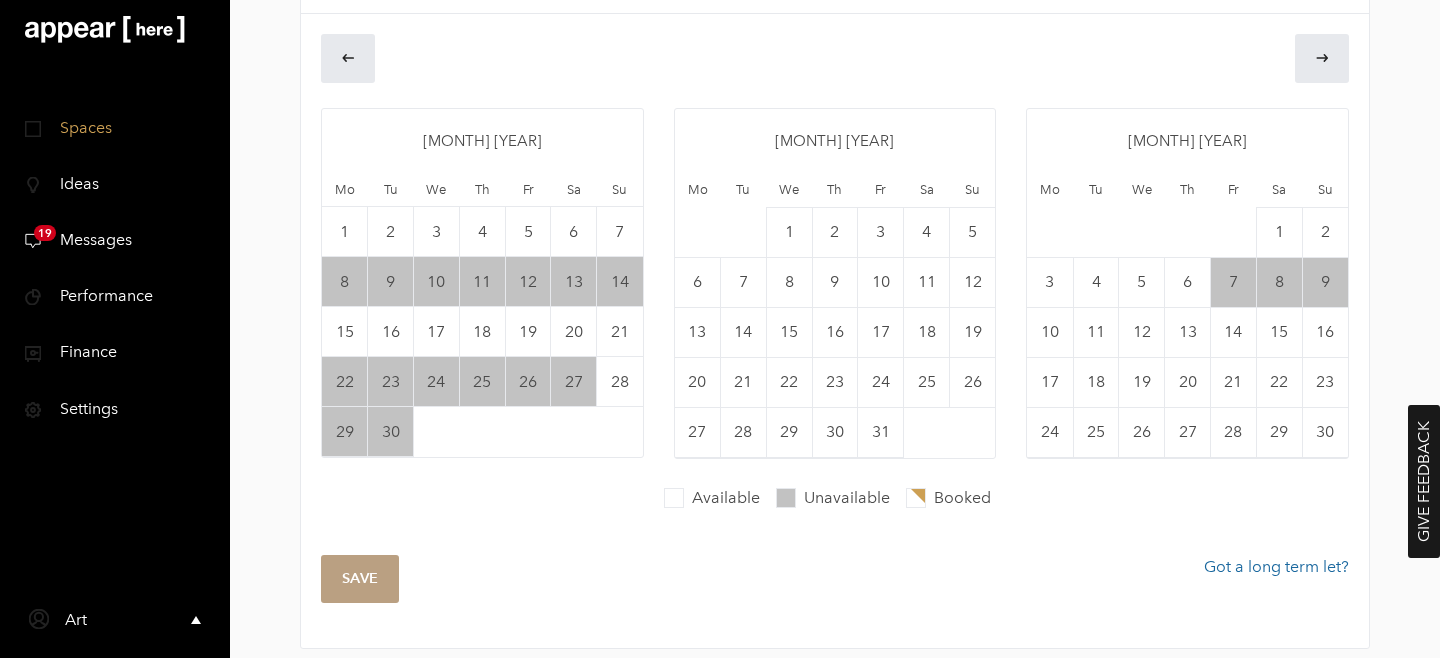 click on "28" at bounding box center [620, 382] 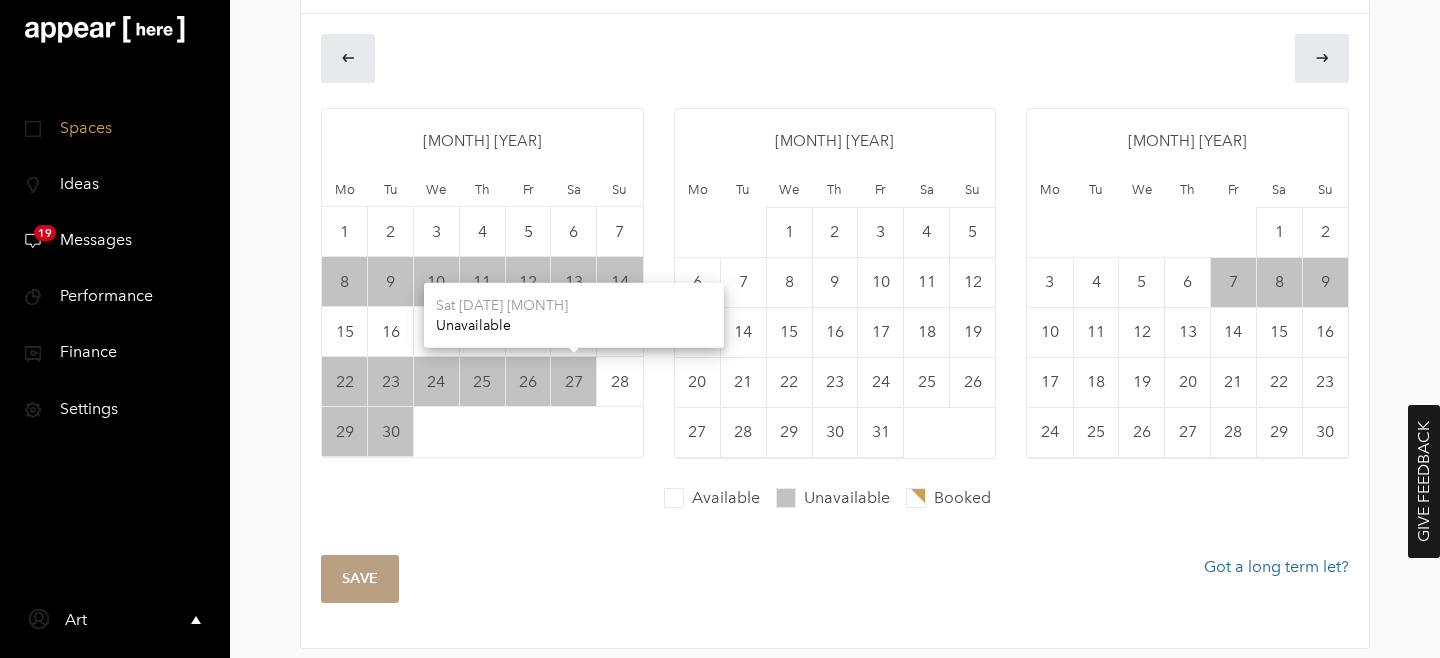 click on "27" at bounding box center [574, 282] 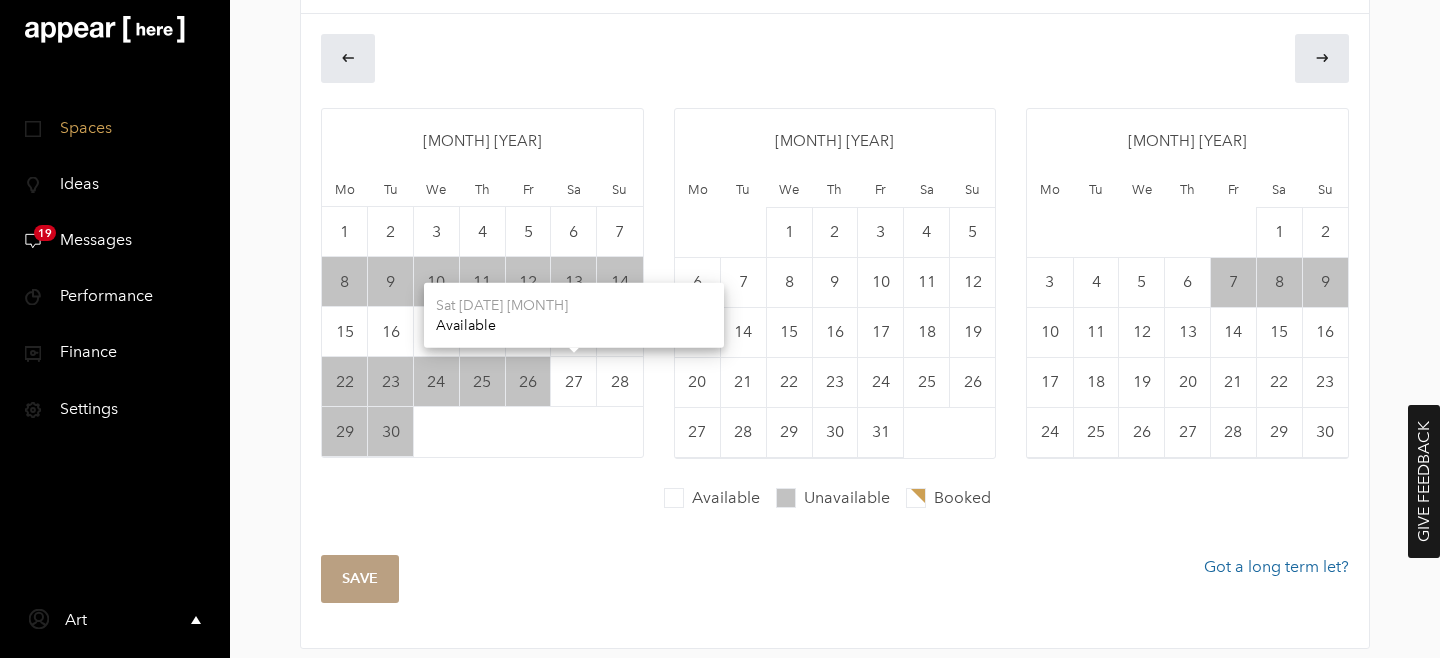 click on "26" at bounding box center [528, 282] 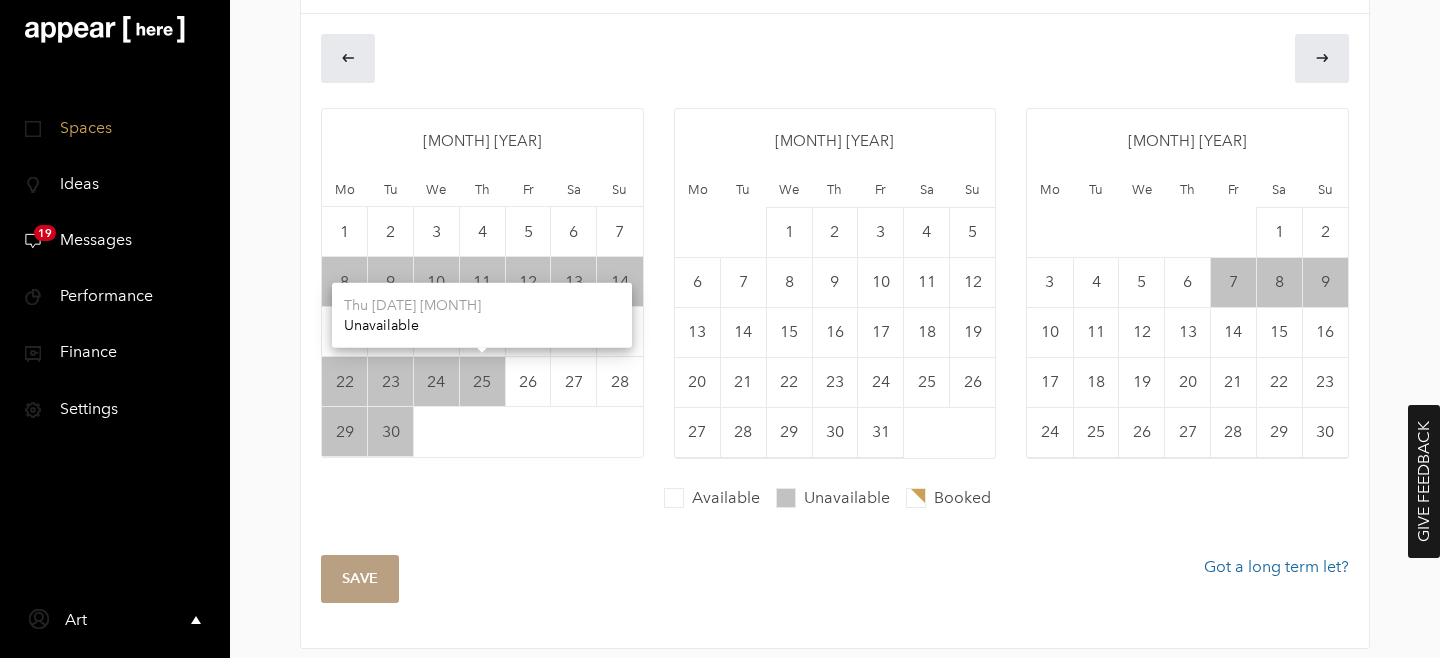 click on "25" at bounding box center (482, 282) 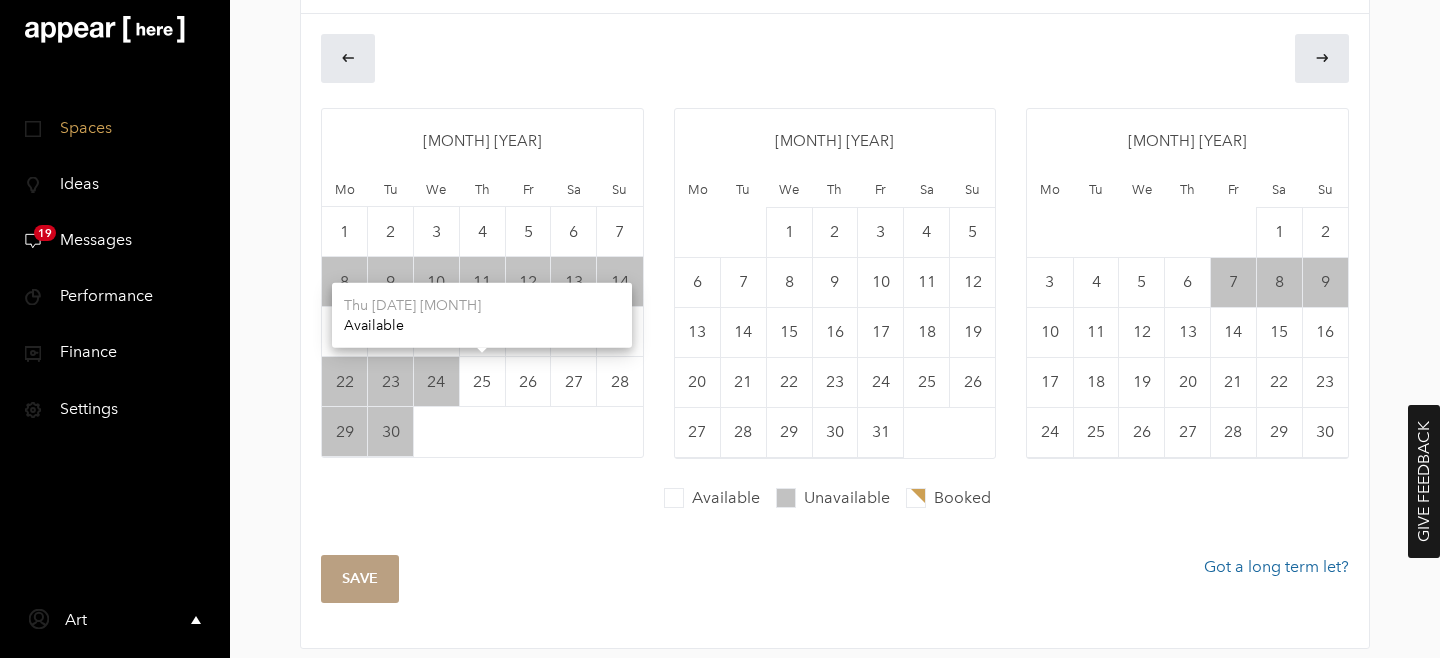 click on "24" at bounding box center (437, 282) 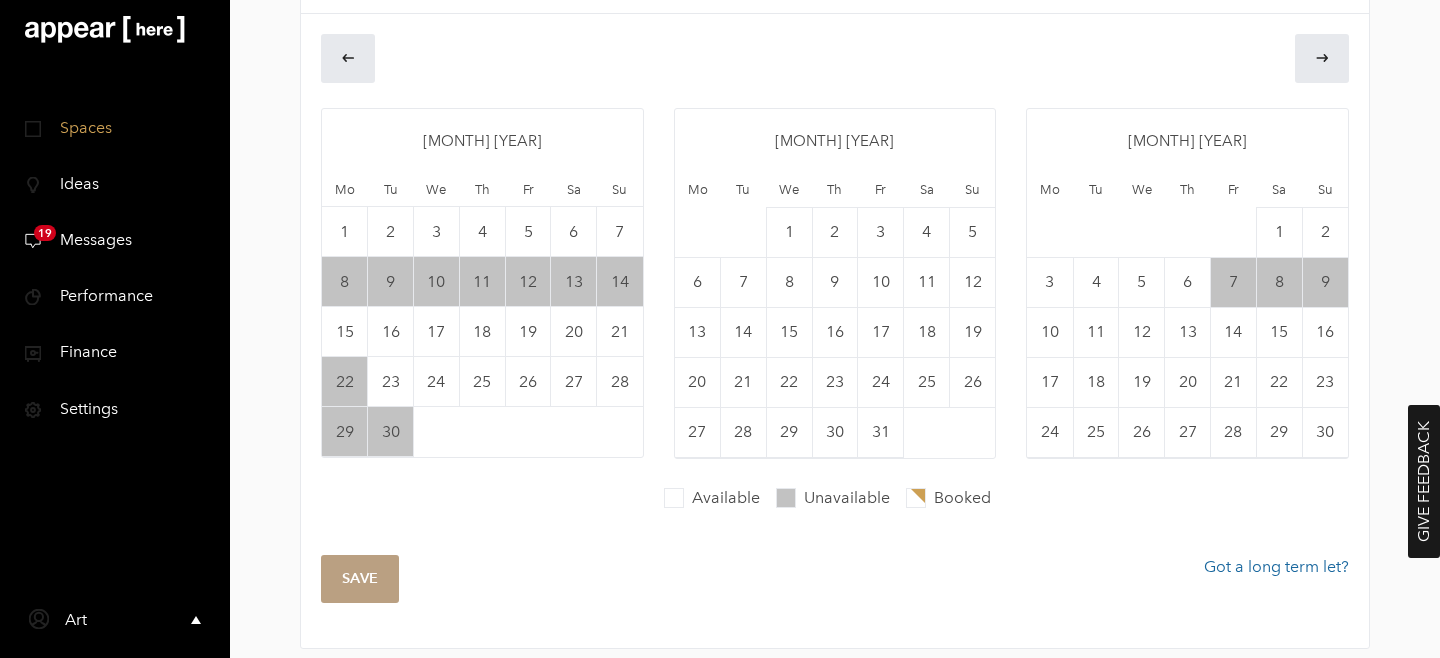 click on "23" at bounding box center [391, 382] 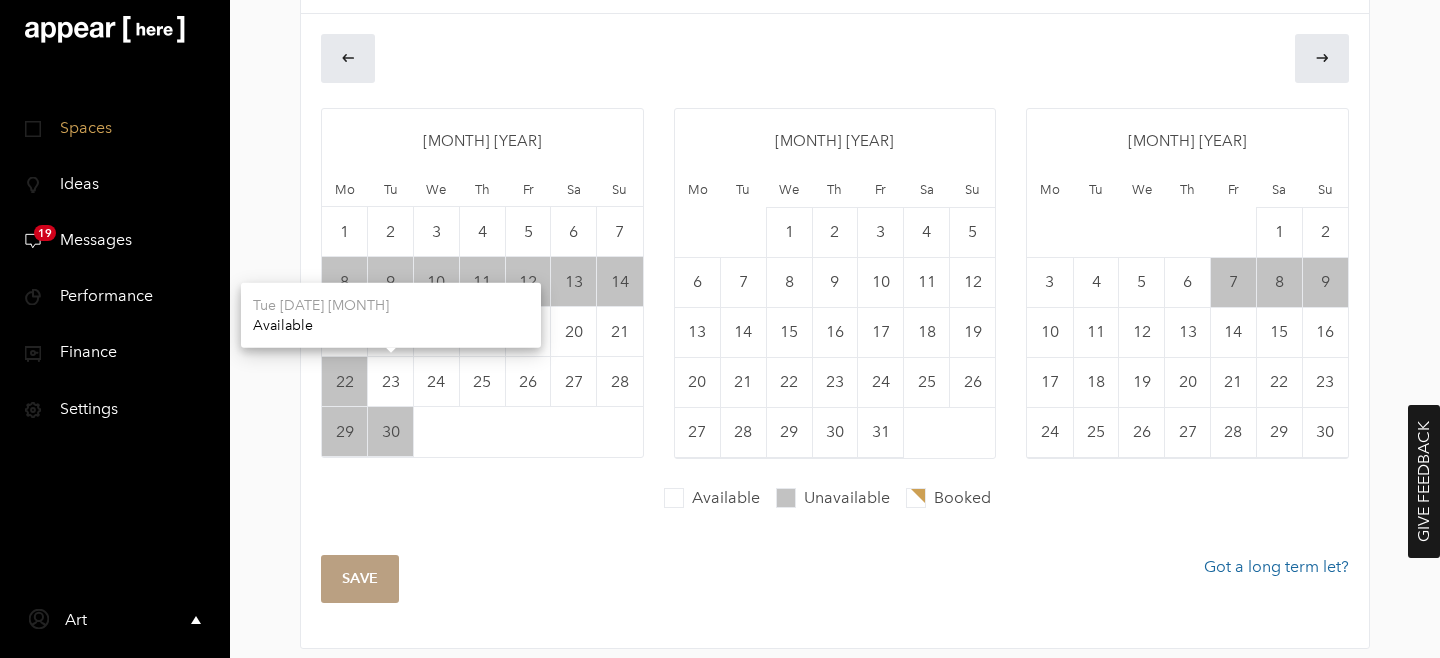 click on "30" at bounding box center [391, 282] 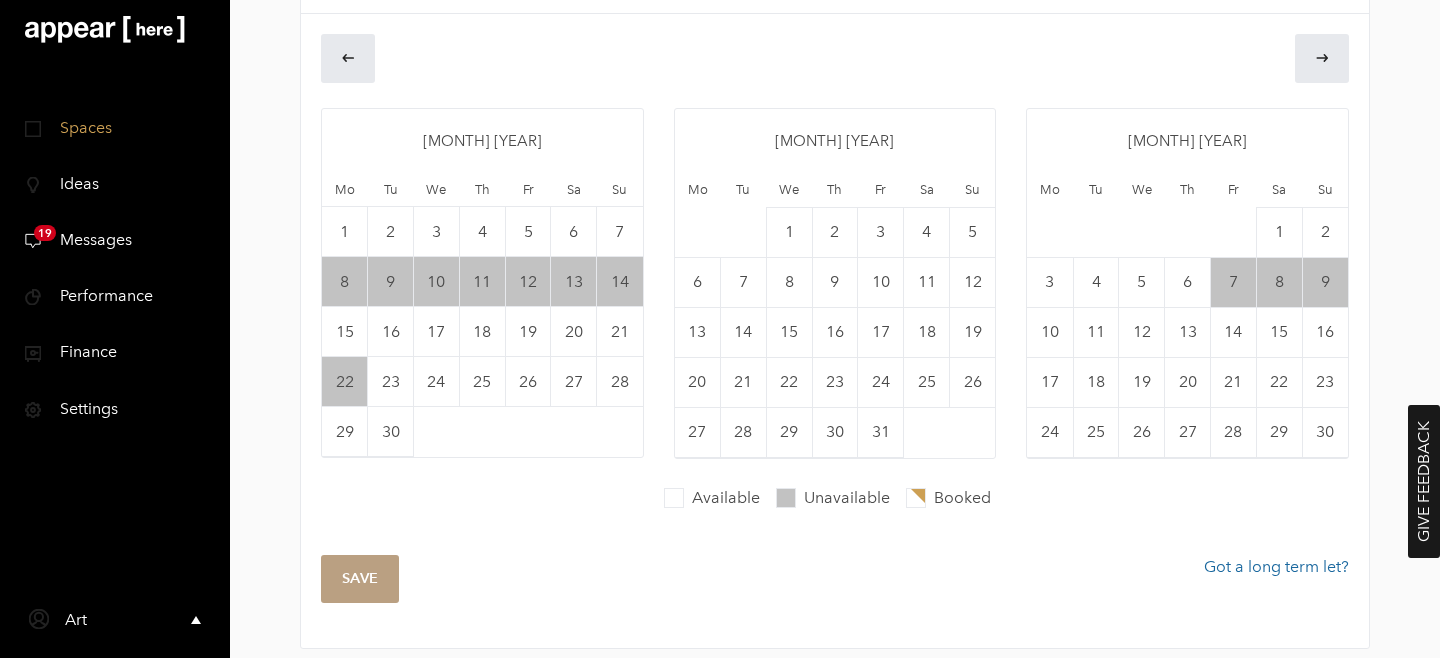 click on "29" at bounding box center [345, 432] 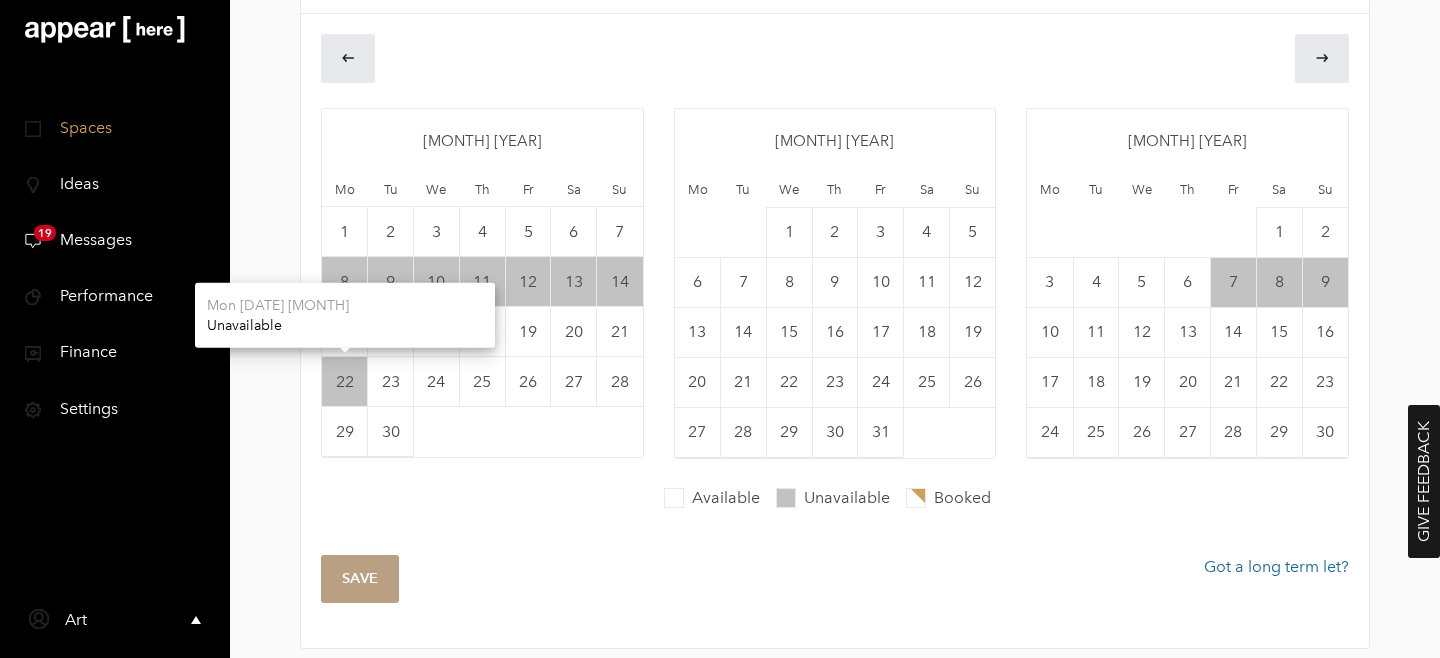 click on "22" at bounding box center (345, 282) 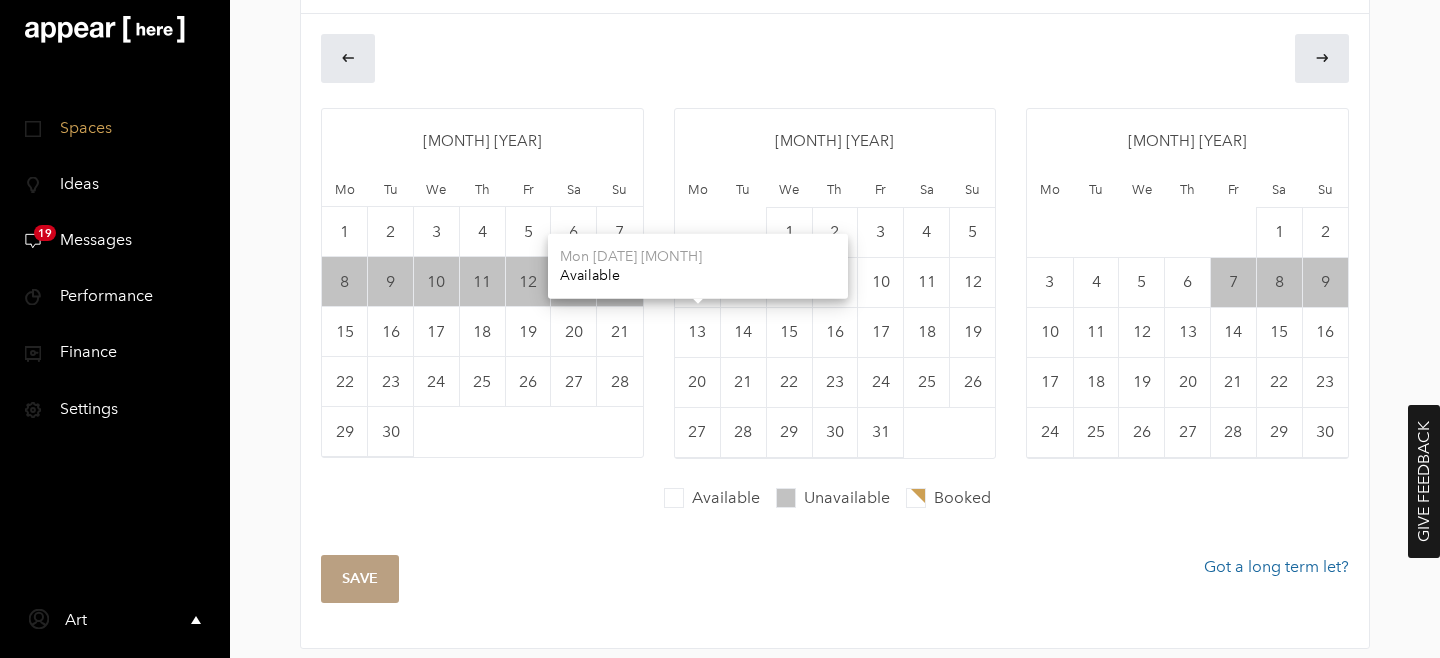 click on "13" at bounding box center (698, 282) 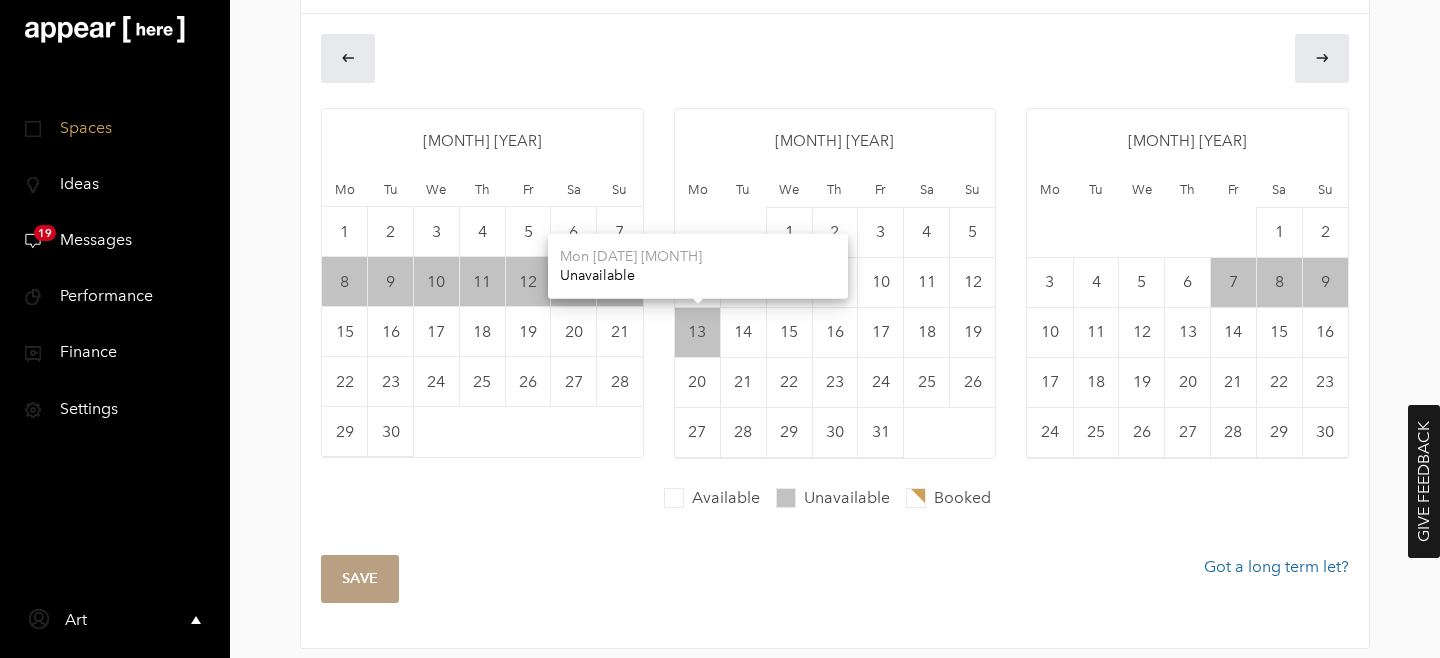 click on "14" at bounding box center (743, 282) 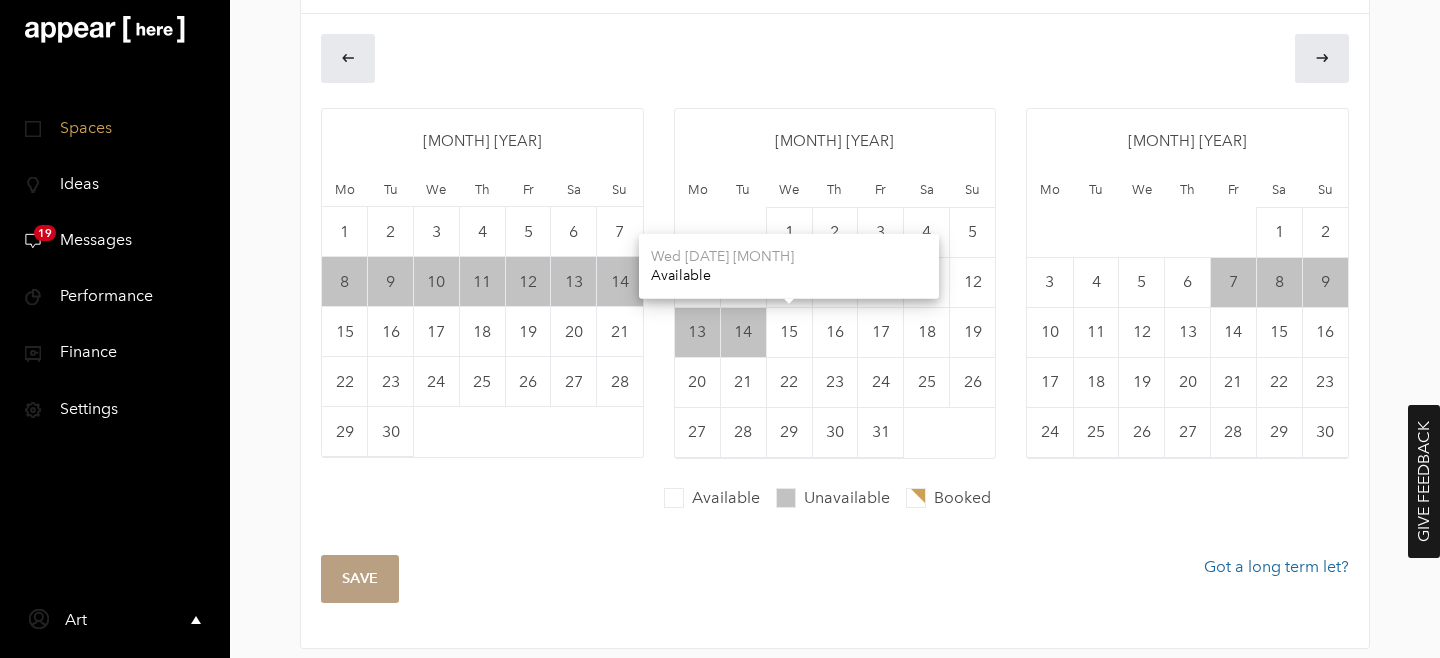 click on "15" at bounding box center [789, 232] 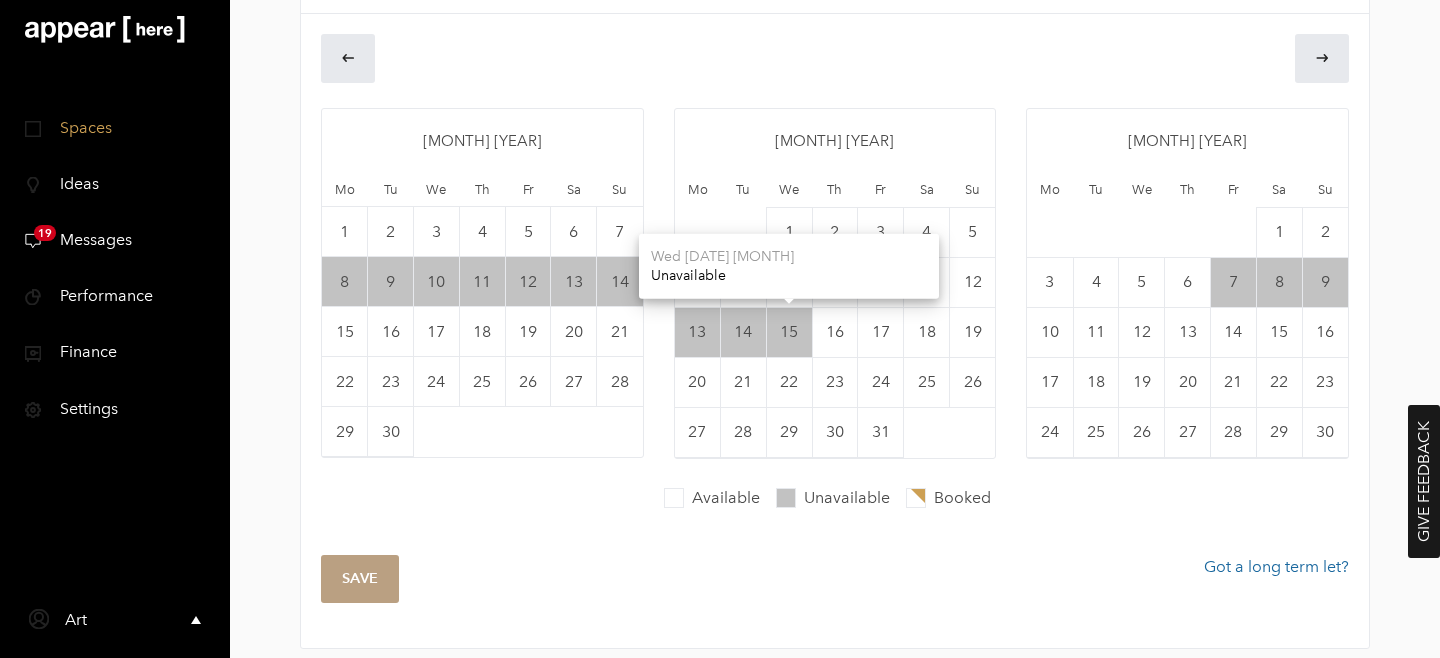 click on "16" at bounding box center [835, 232] 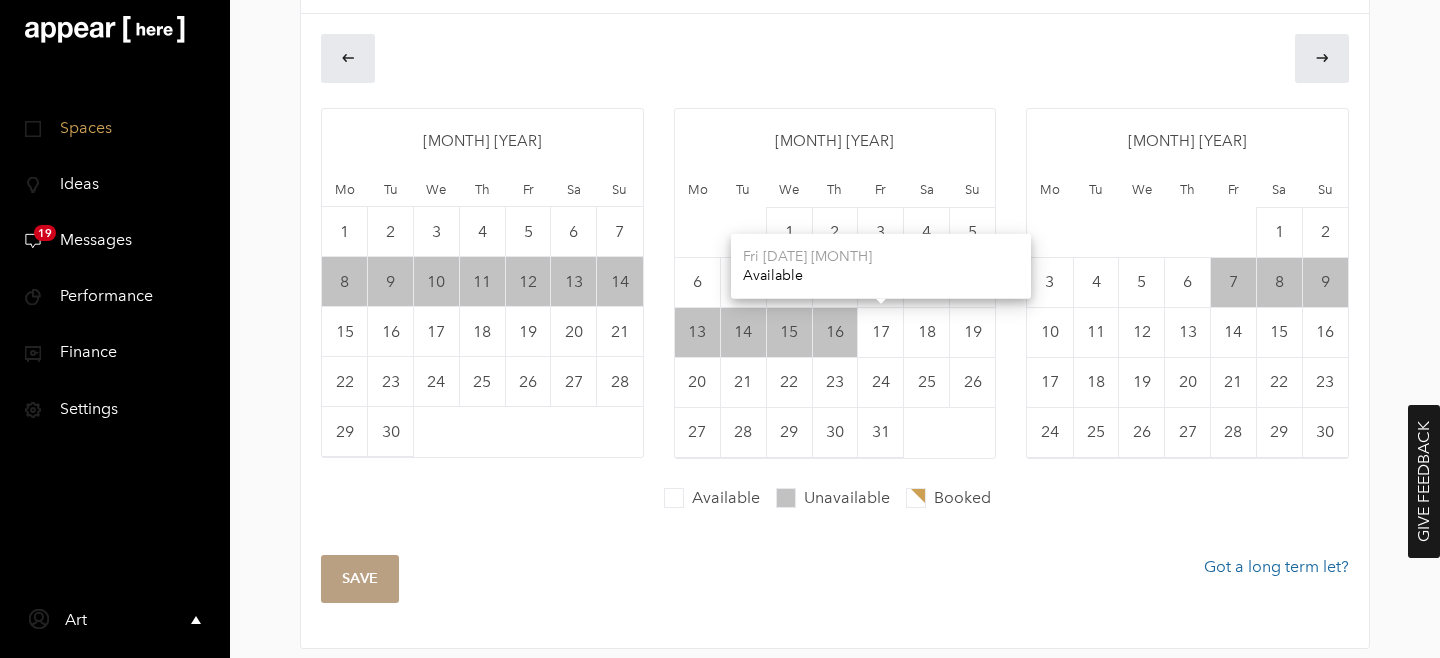 click on "17" at bounding box center [881, 232] 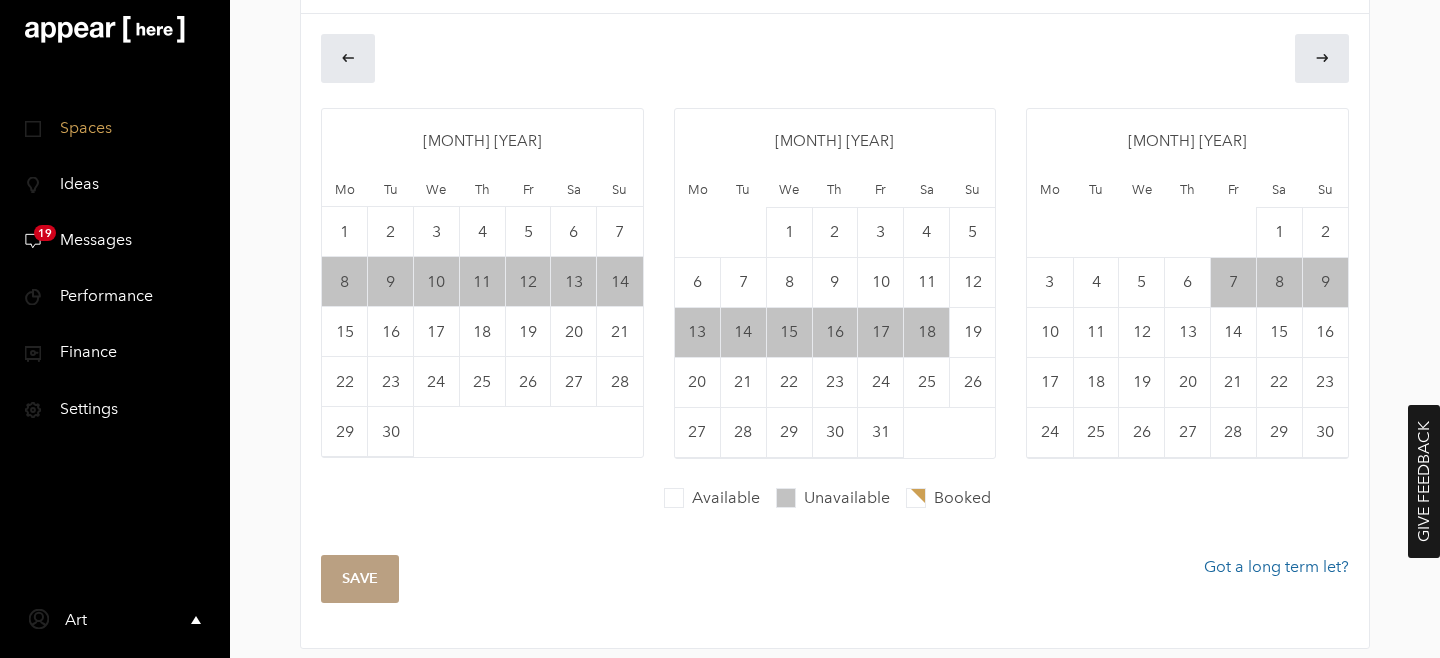 click on "18" at bounding box center [927, 332] 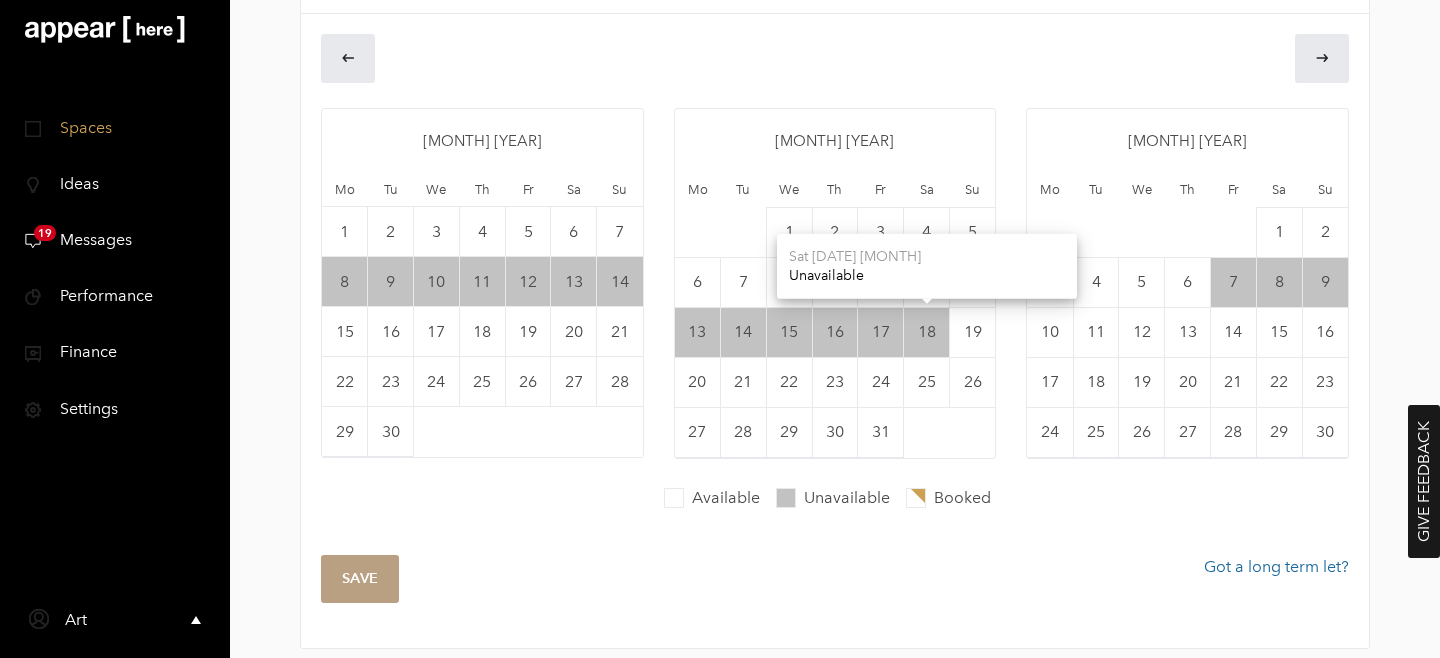 click on "19" at bounding box center [972, 232] 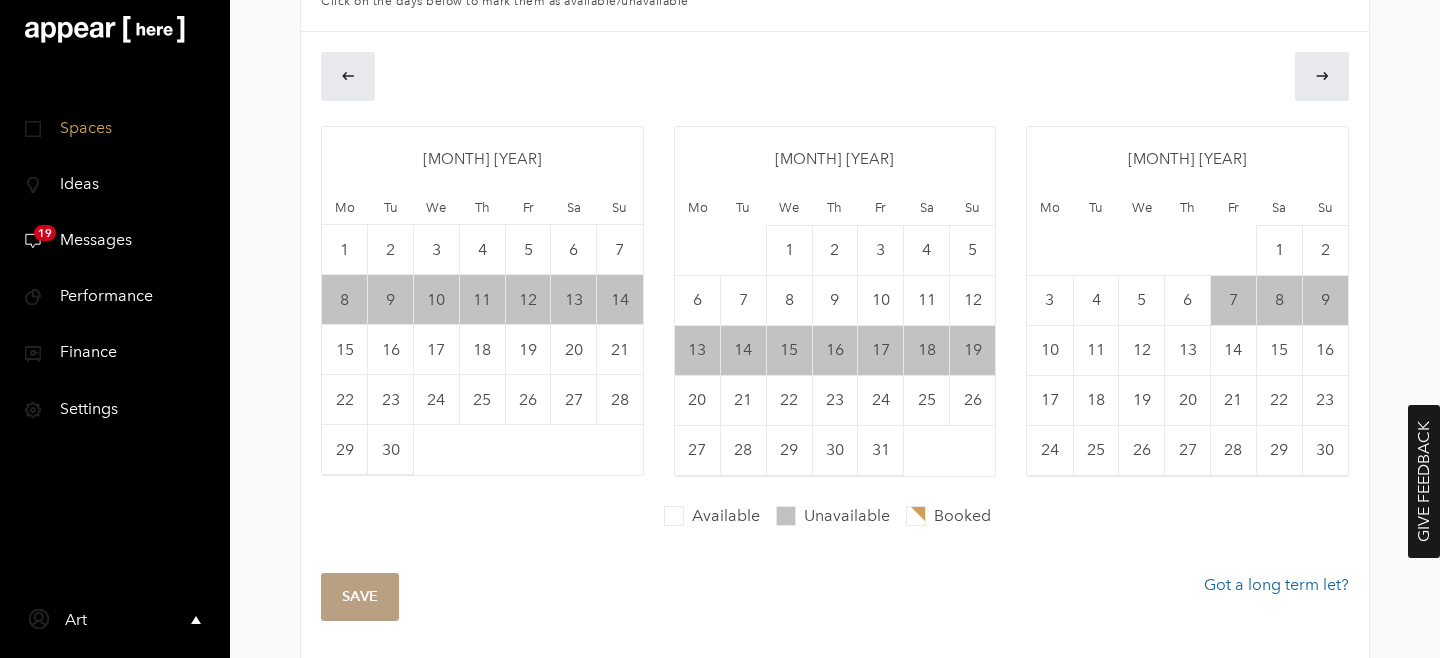 scroll, scrollTop: 626, scrollLeft: 0, axis: vertical 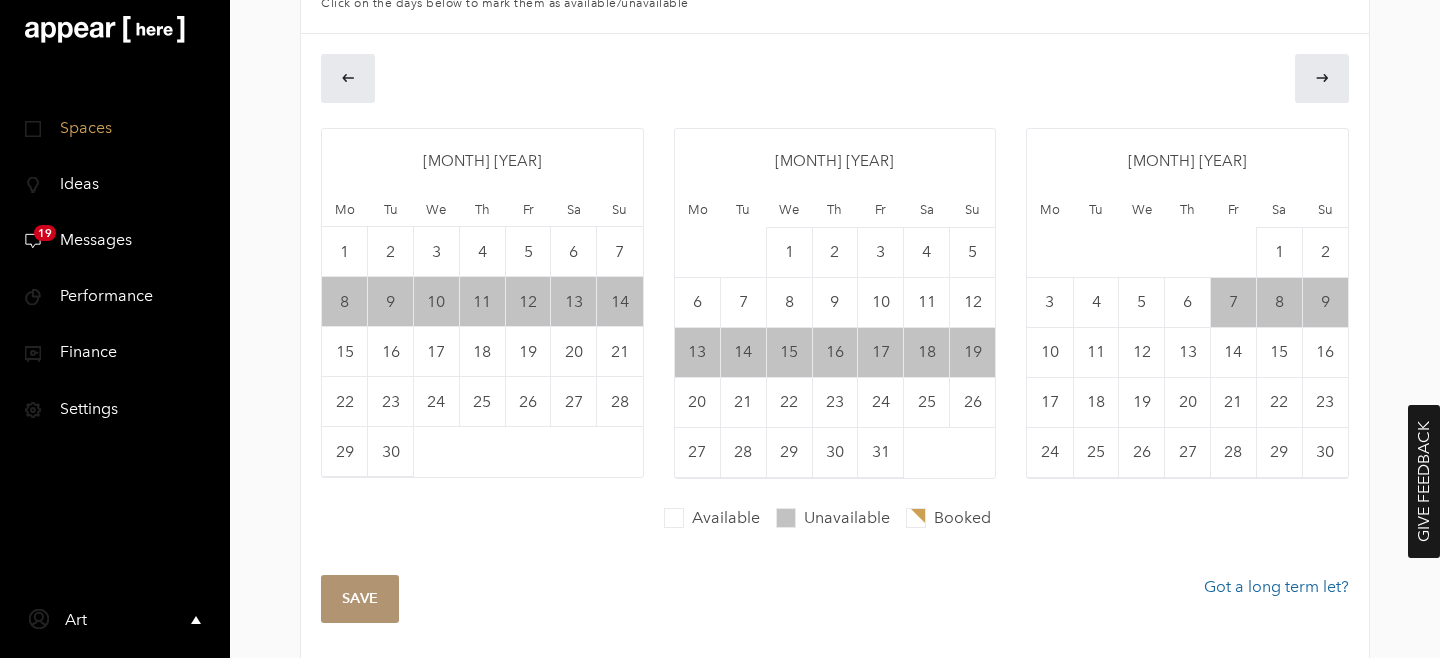 click on "Save" at bounding box center [360, 599] 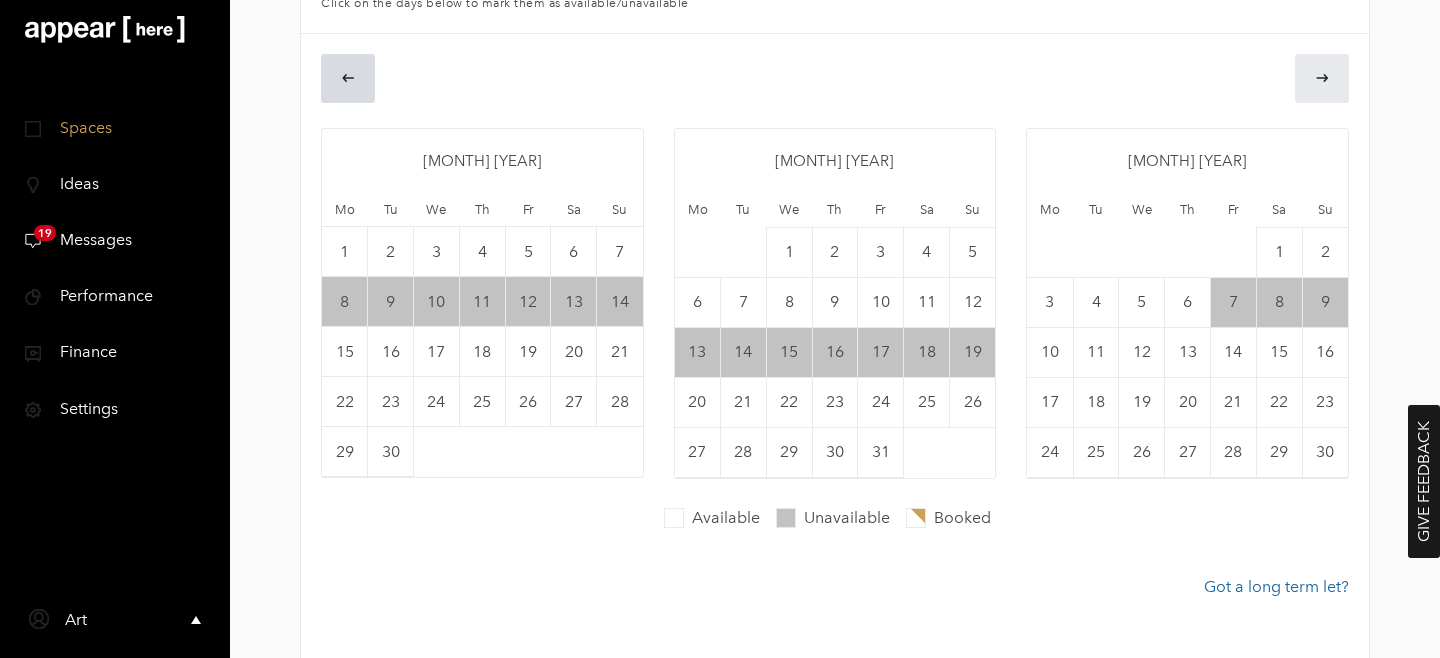 click on "icon-go-back" at bounding box center [348, 78] 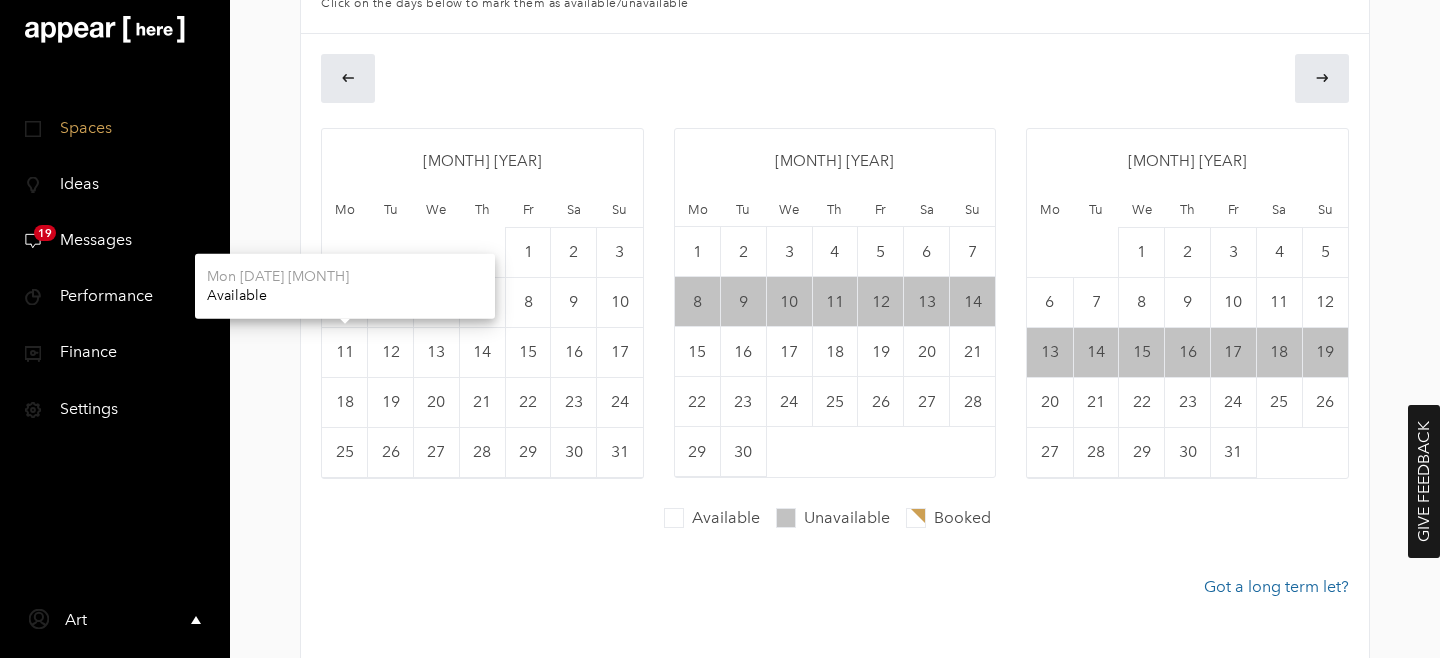 click on "11" at bounding box center (345, 302) 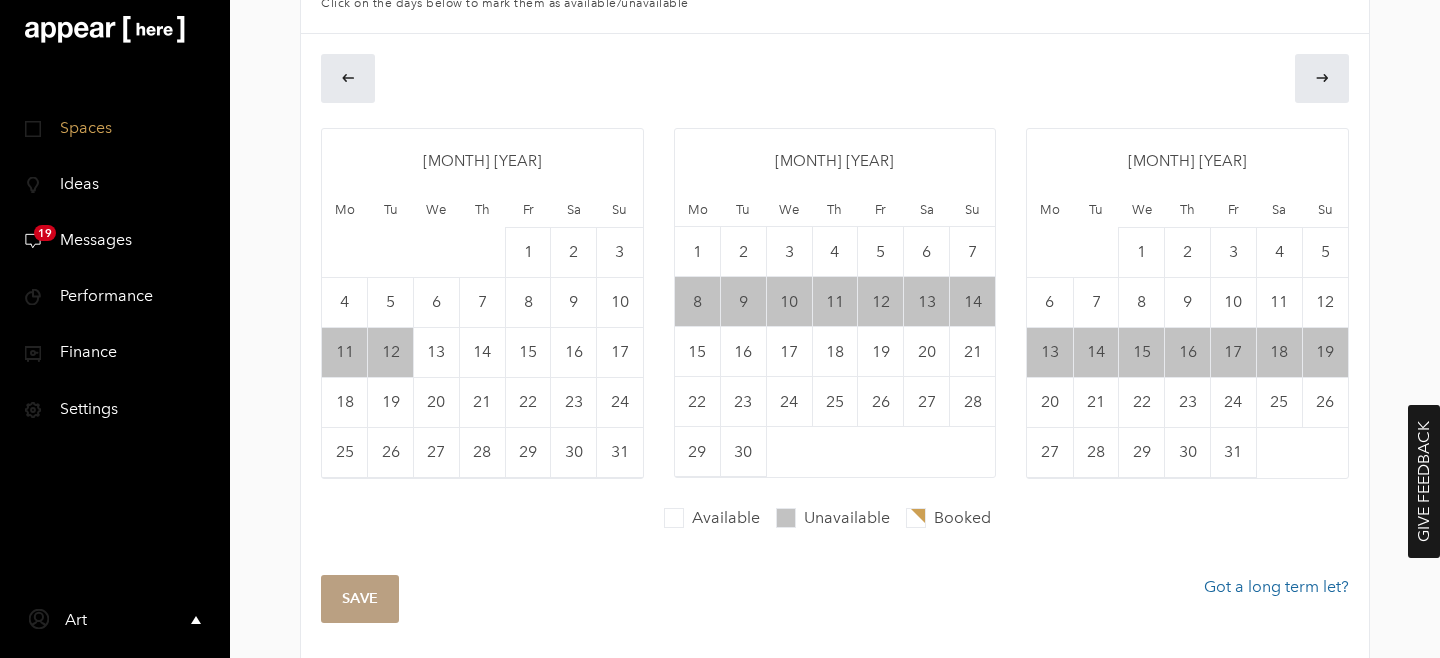 click on "12" at bounding box center [391, 352] 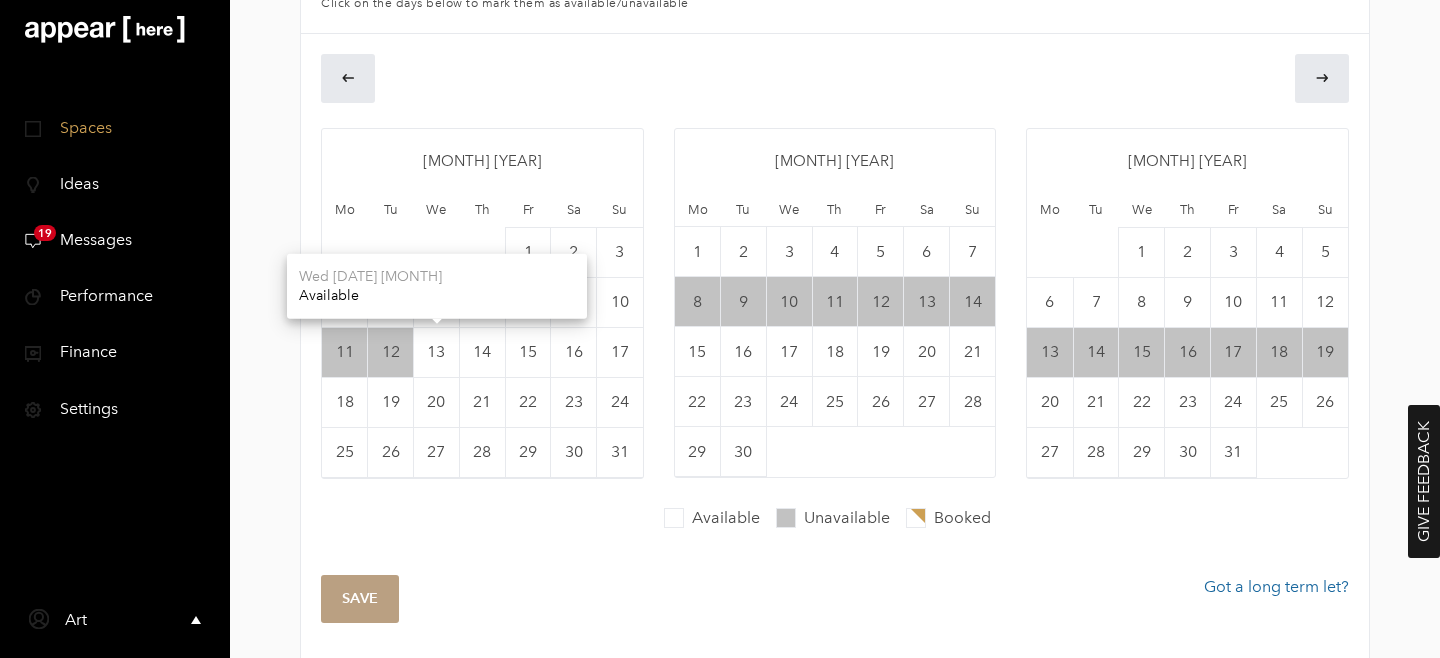 click on "13" at bounding box center [437, 302] 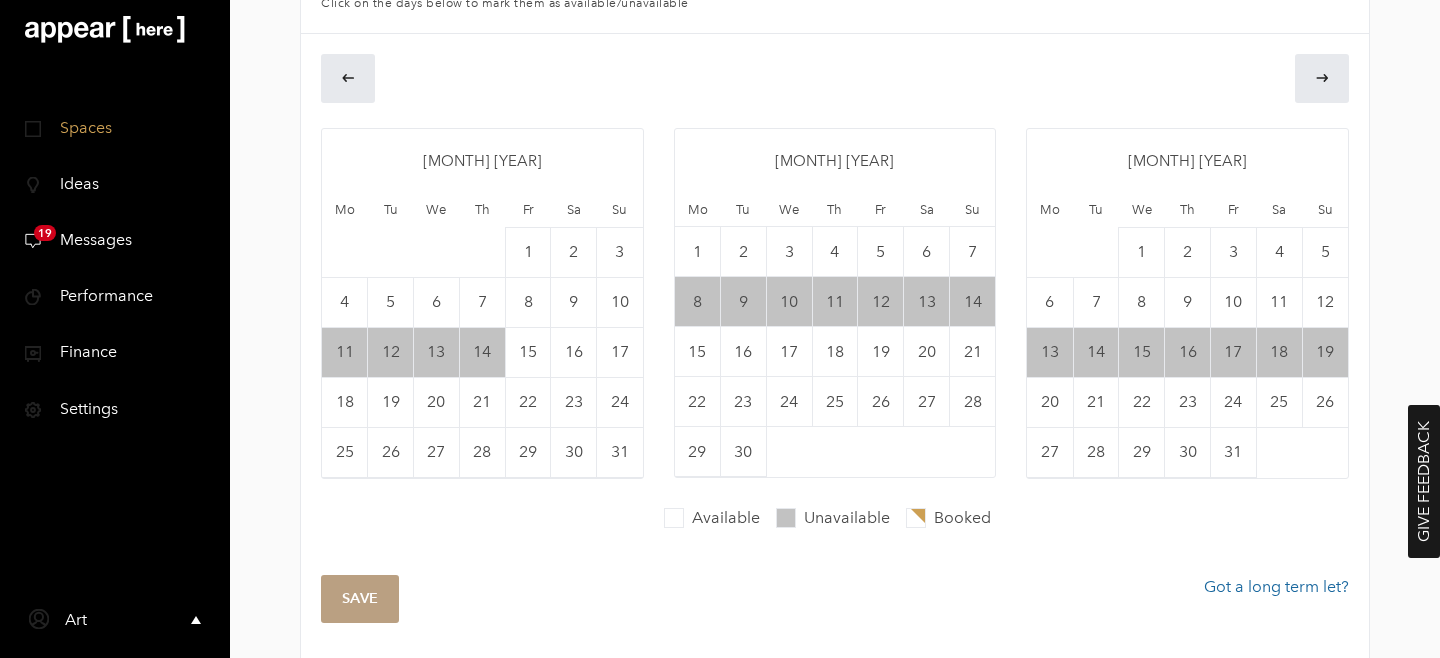 click on "14" at bounding box center (482, 352) 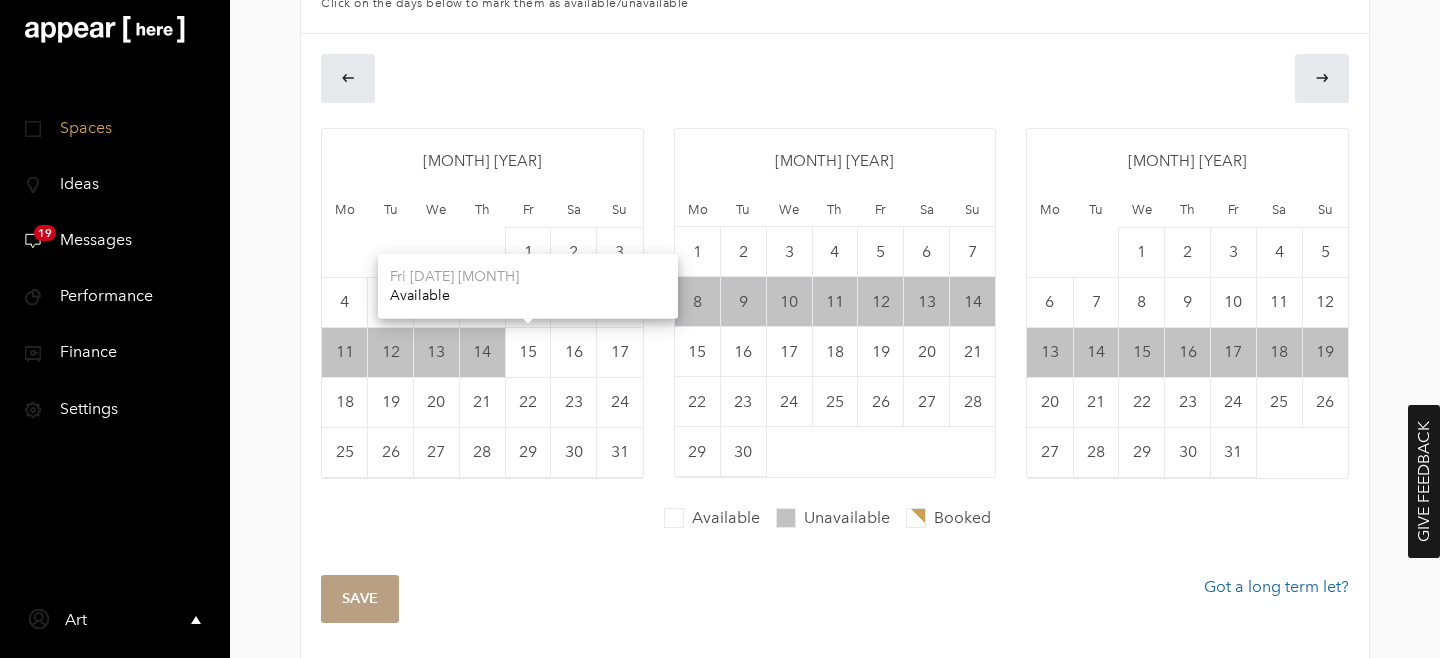 click on "15" at bounding box center (528, 252) 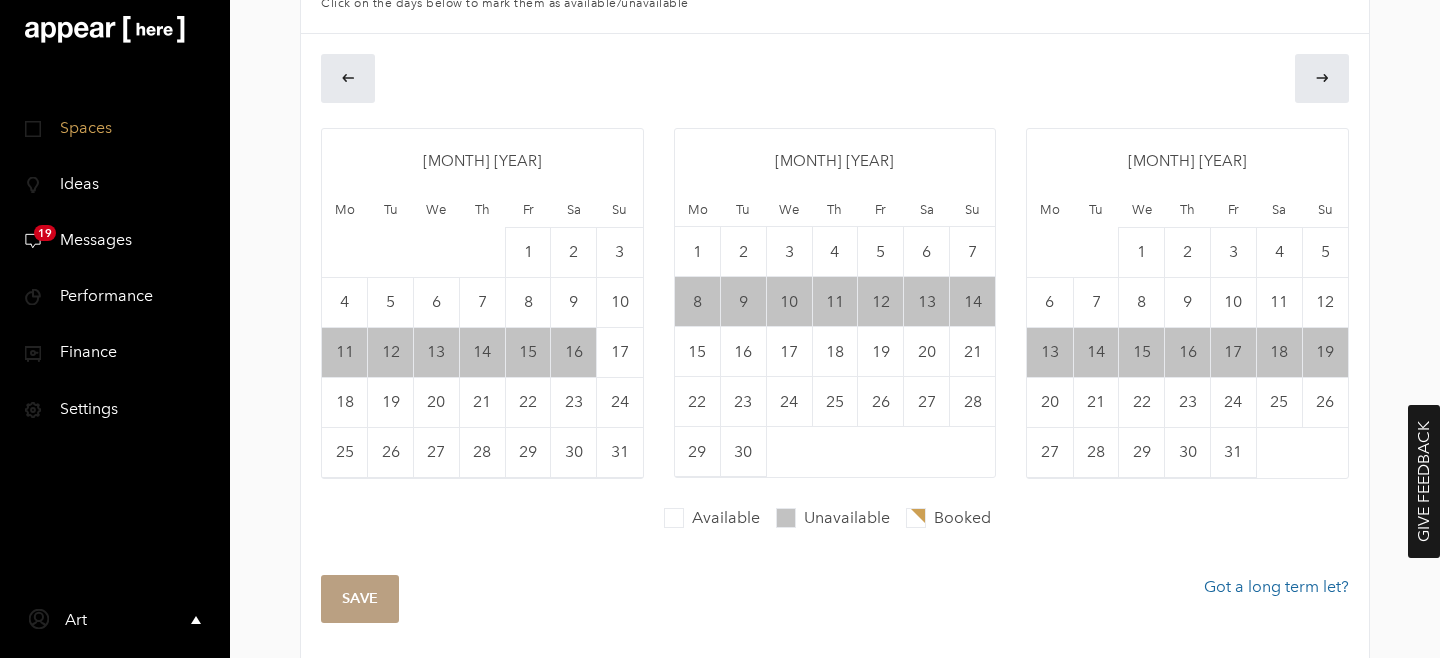 click on "16" at bounding box center [574, 352] 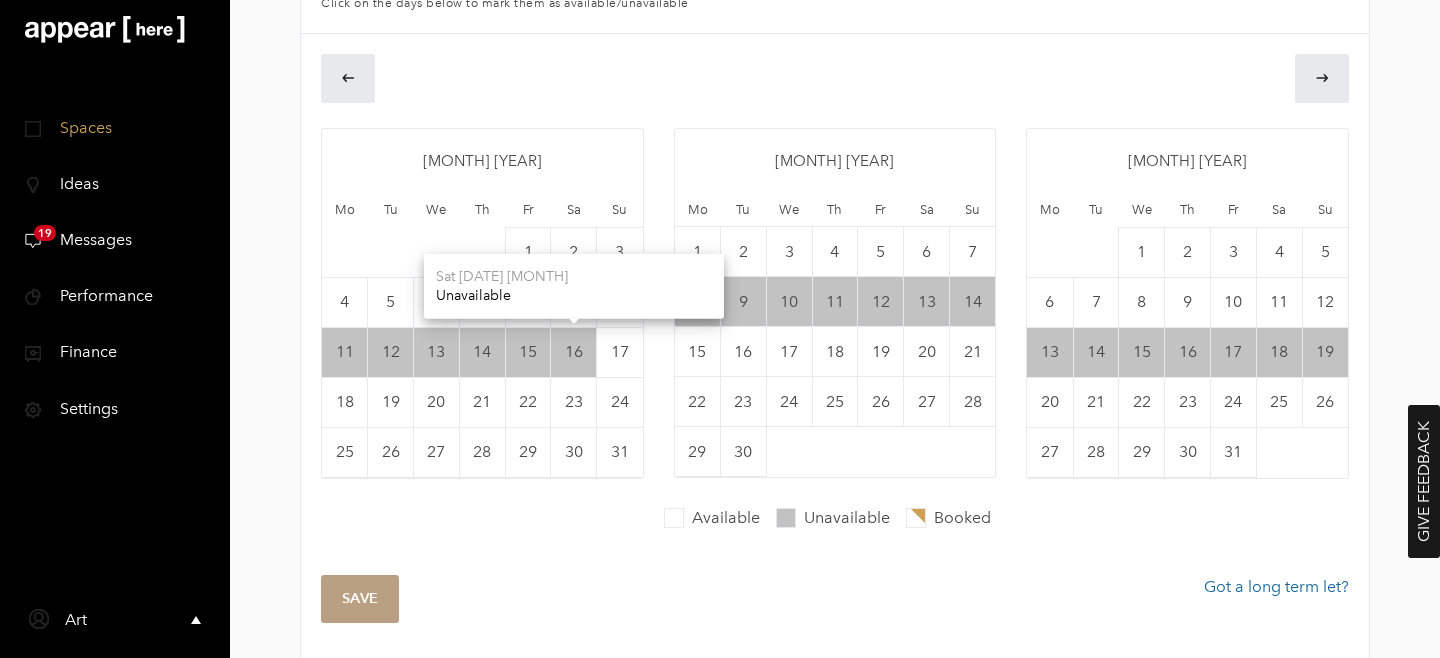 click on "17" at bounding box center (620, 252) 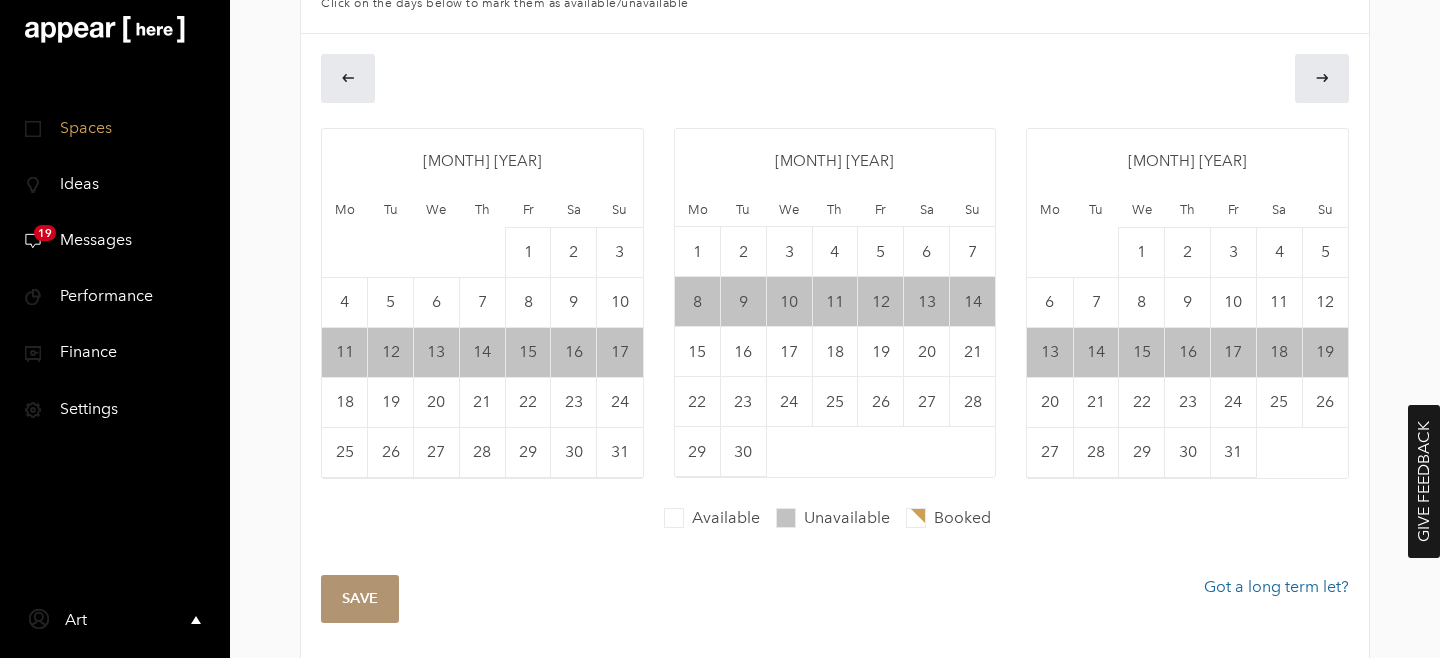 click on "Save" at bounding box center (360, 599) 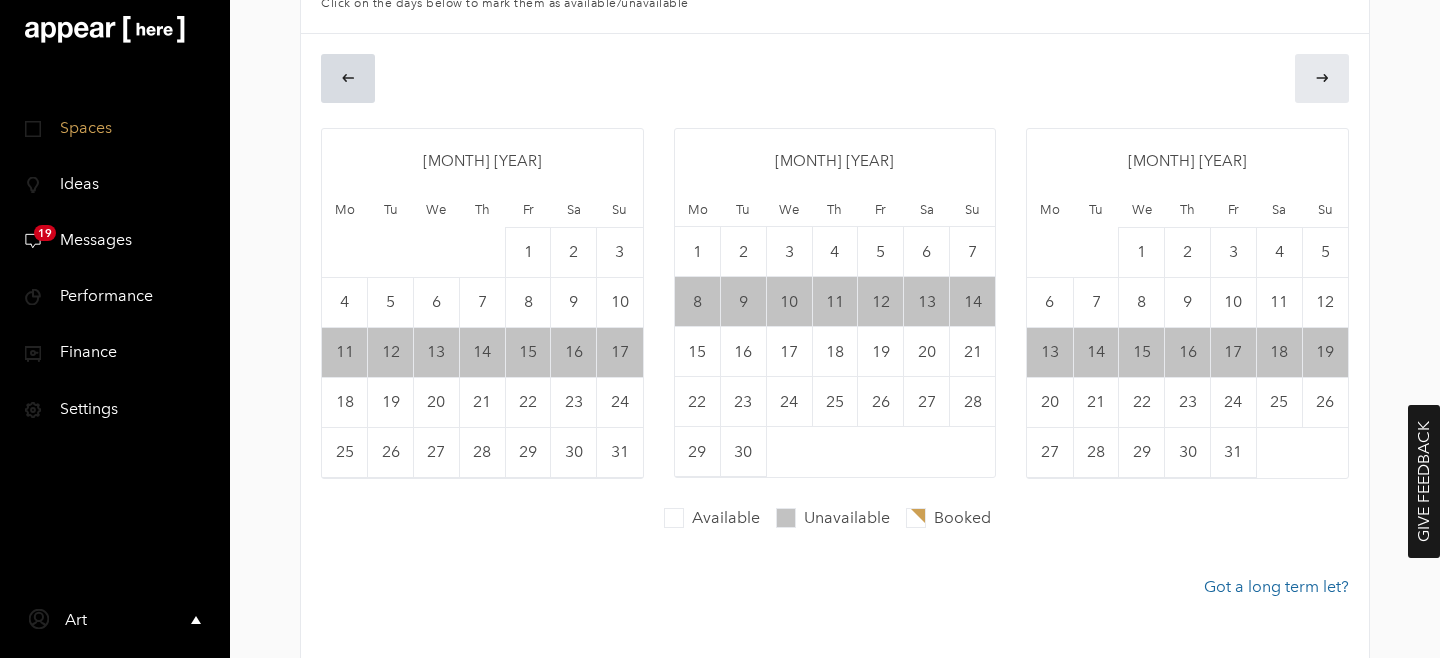 click on "icon-go-back" at bounding box center [348, 78] 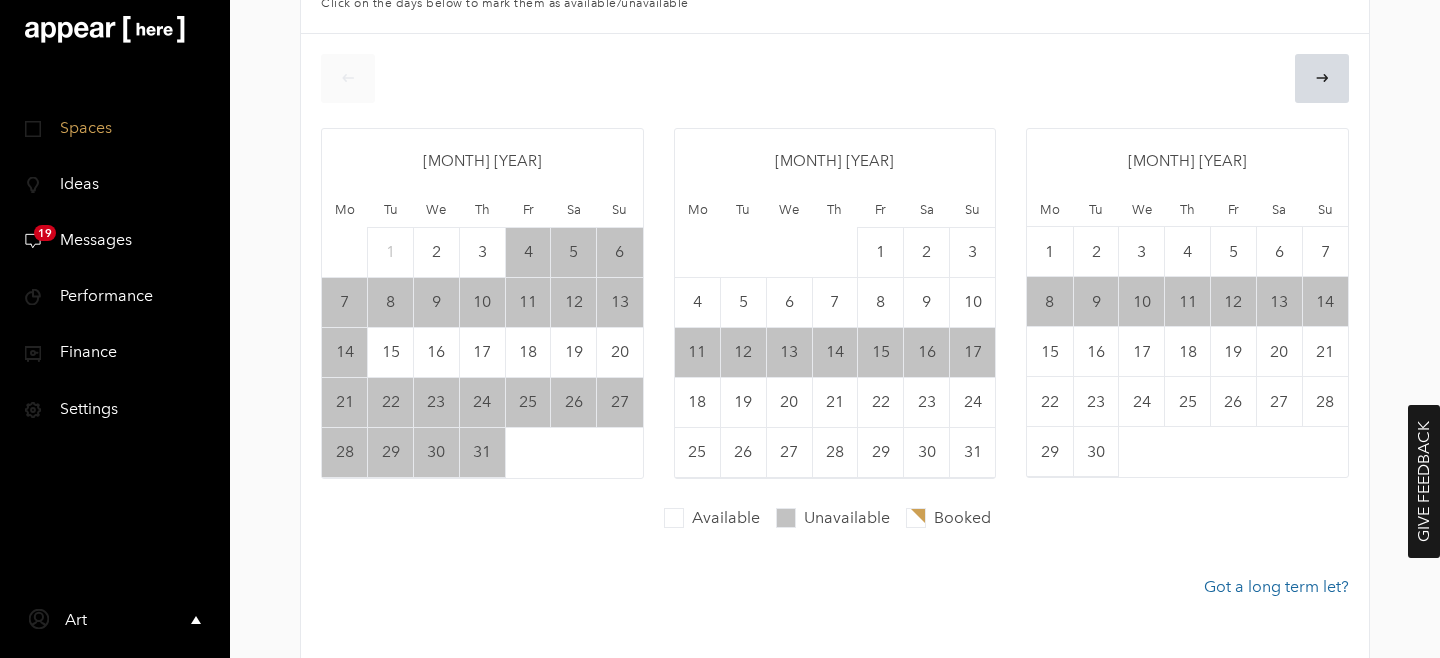 click on "icon-go-forward" at bounding box center [1322, 78] 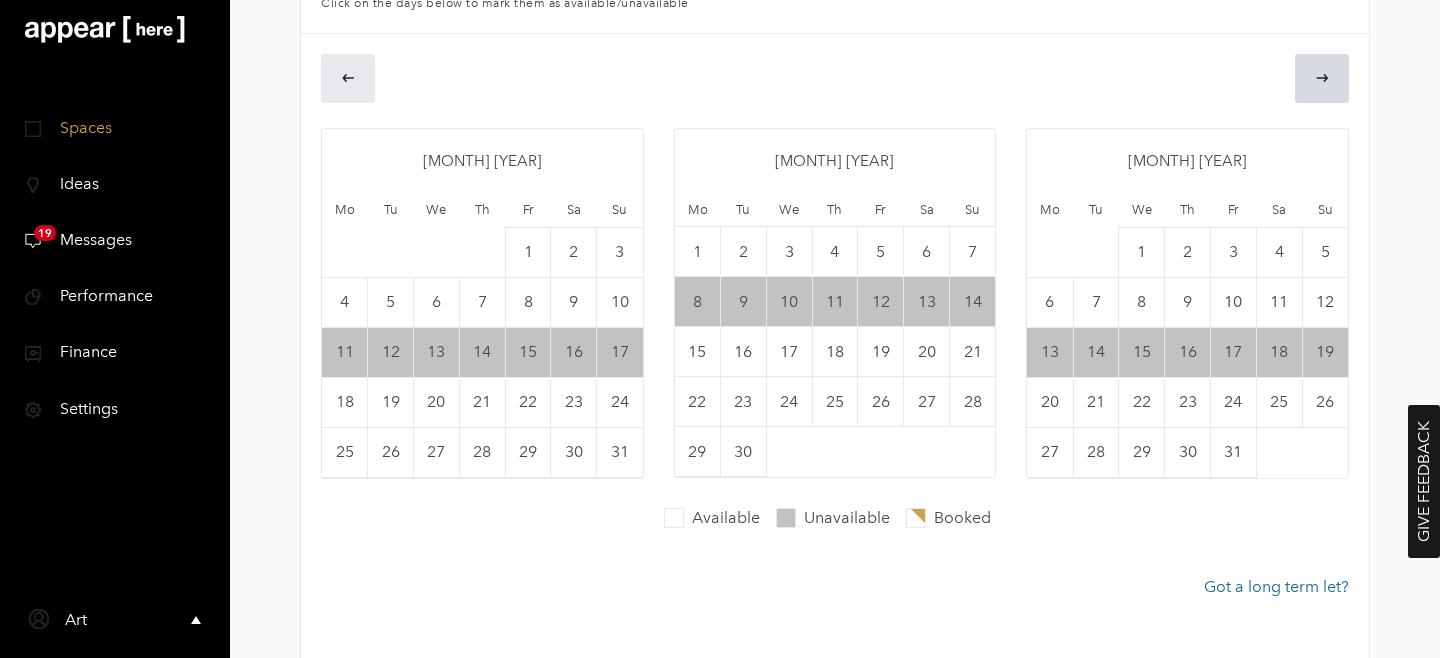 click on "icon-go-forward" at bounding box center (1322, 78) 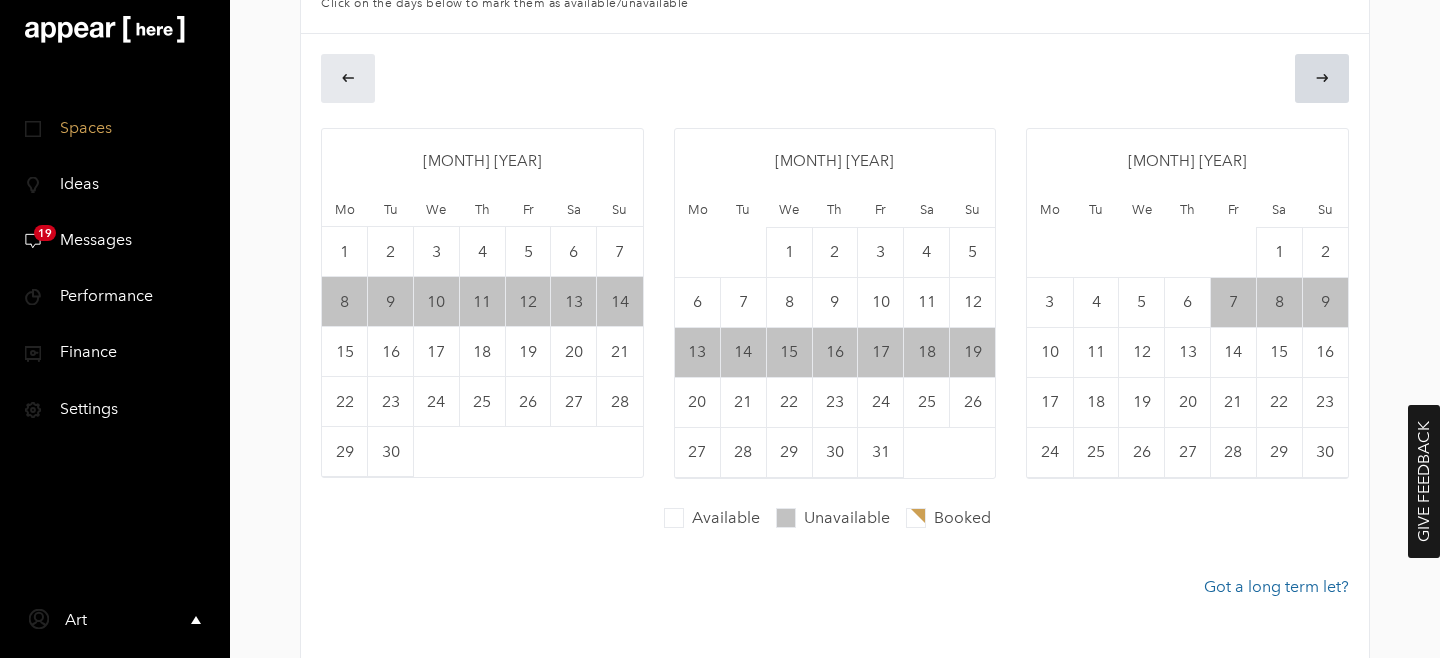 click on "icon-go-forward" at bounding box center [1322, 78] 